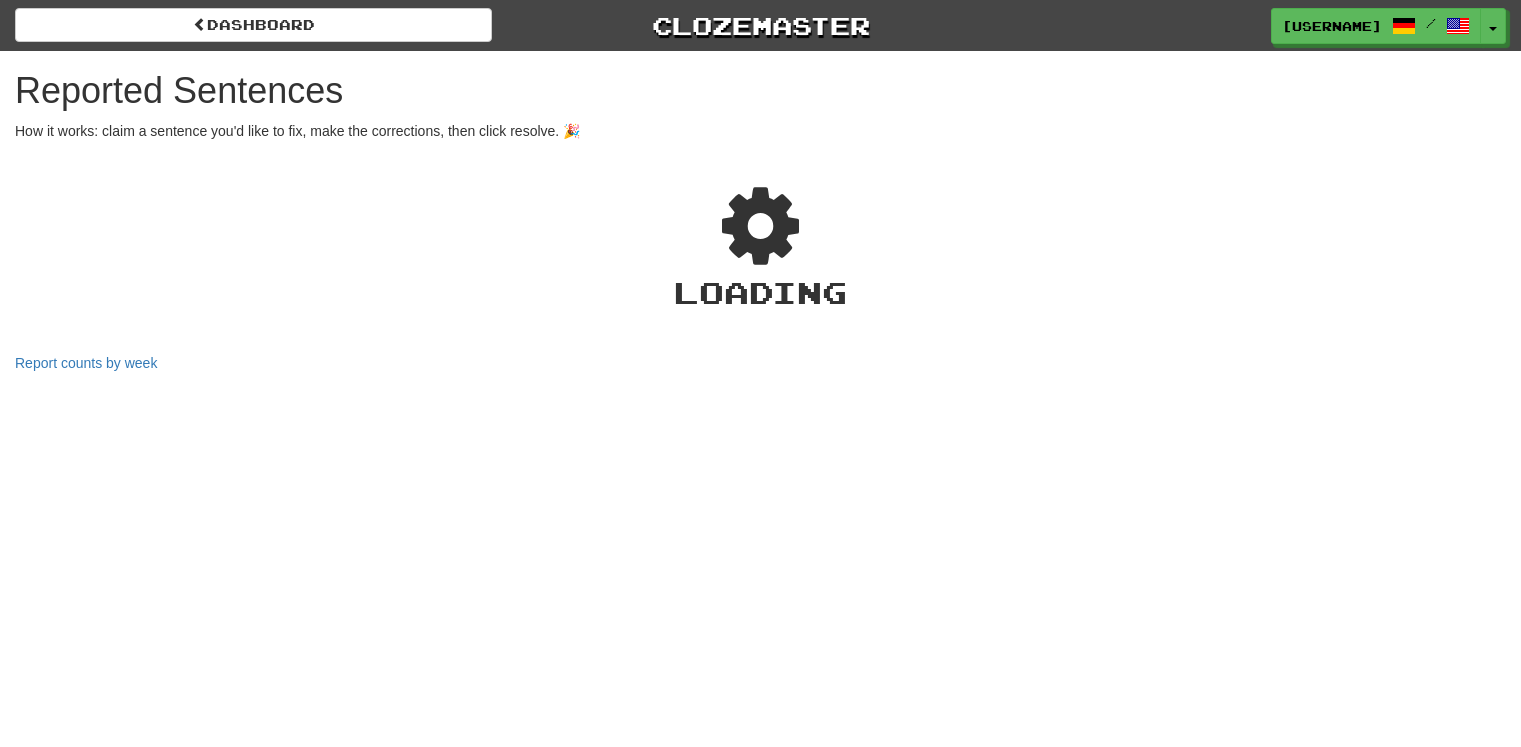 scroll, scrollTop: 0, scrollLeft: 0, axis: both 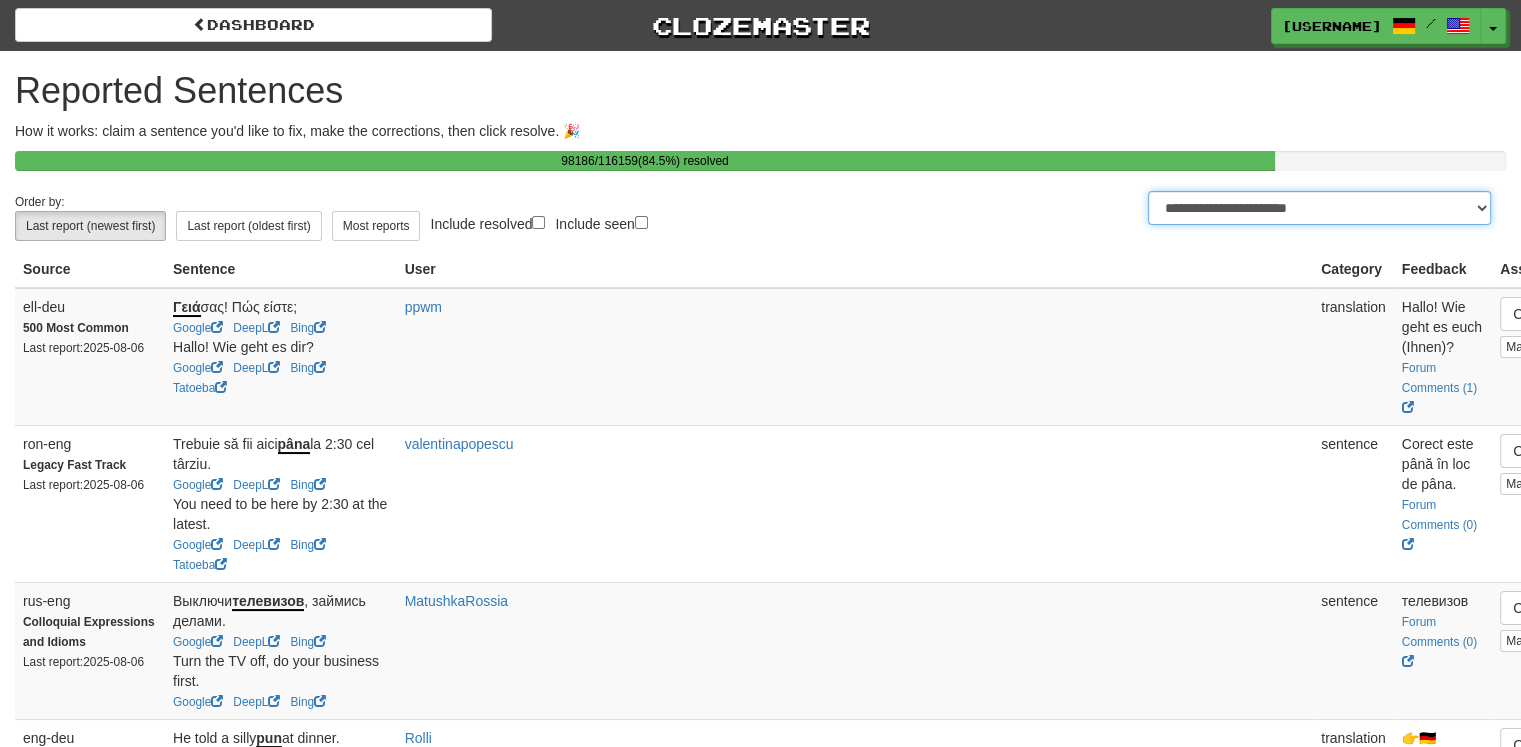 click on "**********" at bounding box center (1319, 208) 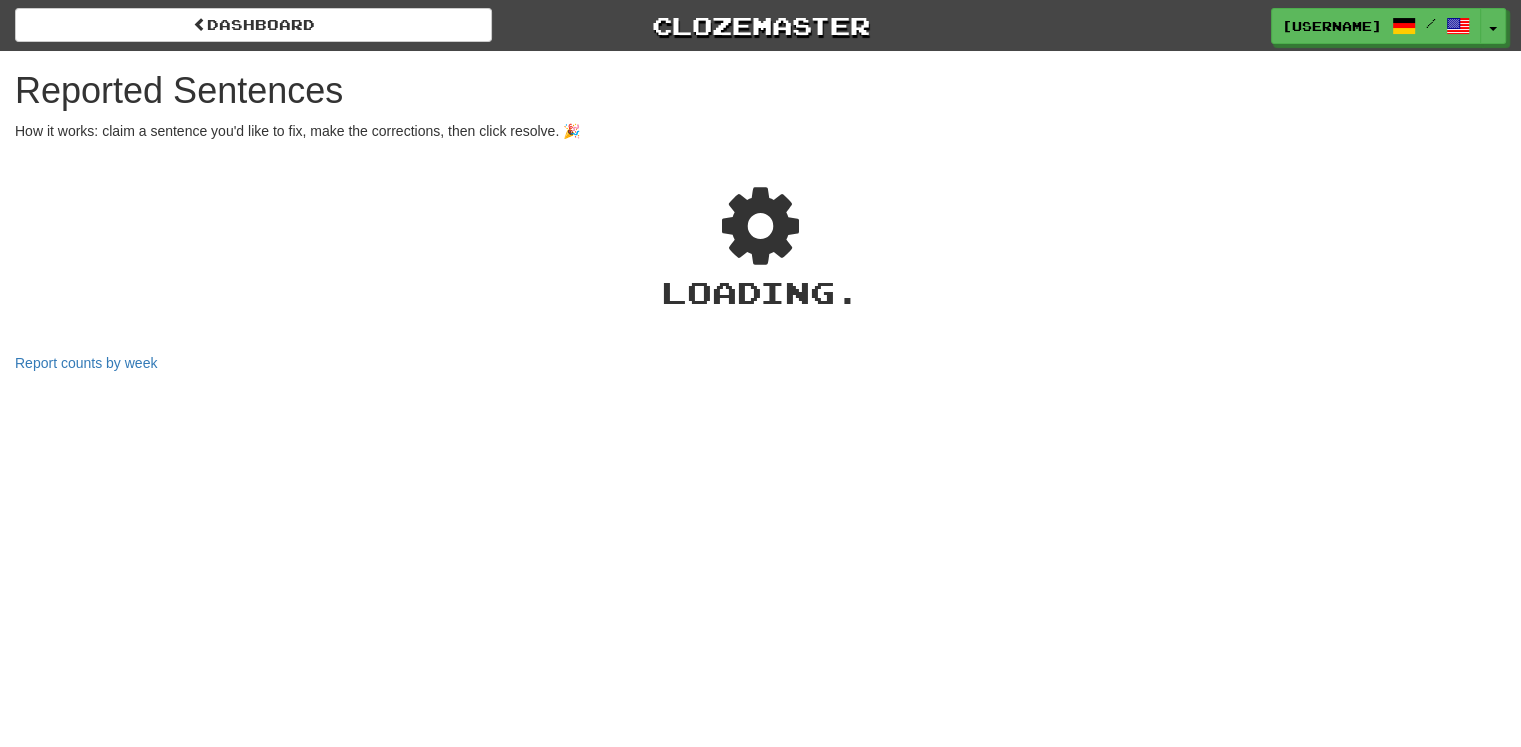select on "***" 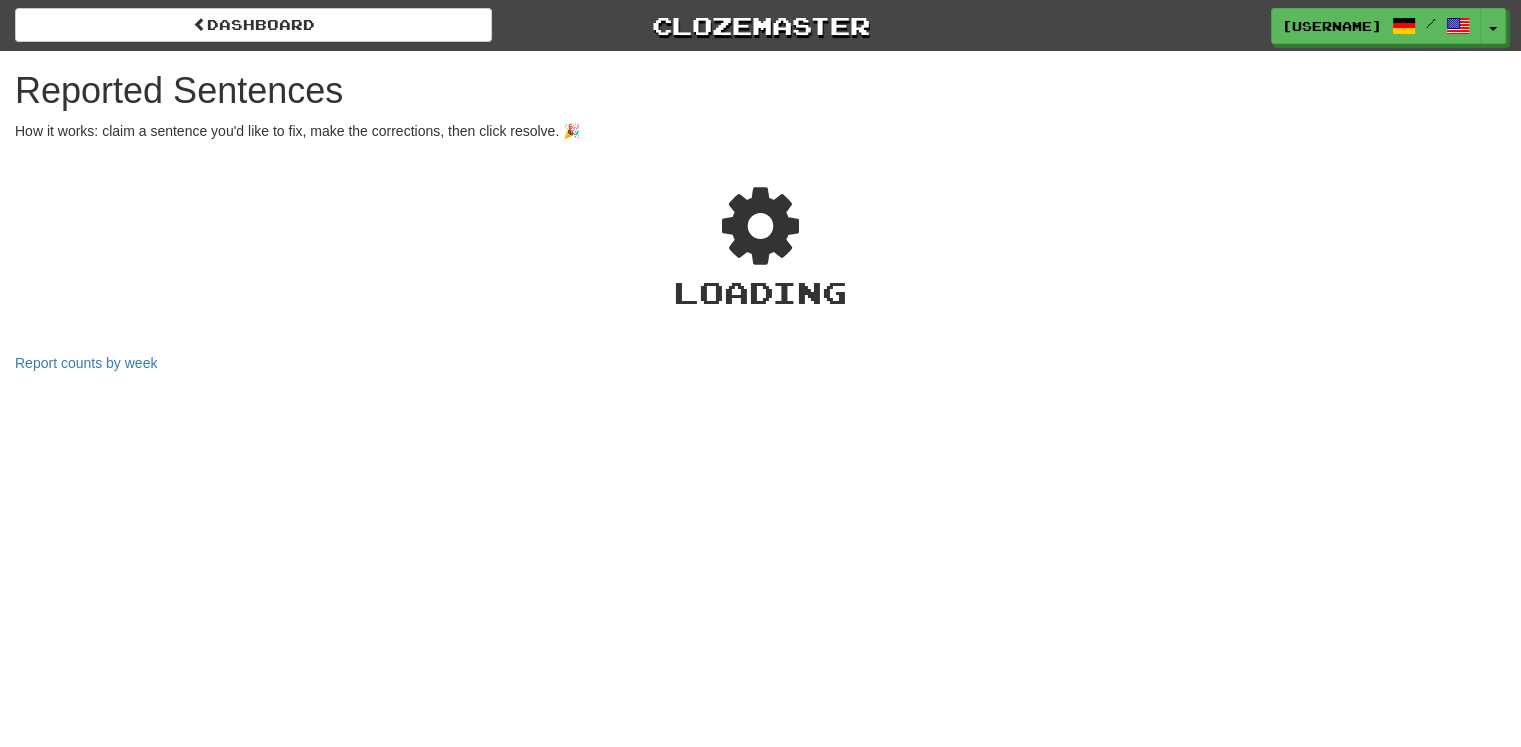 select on "***" 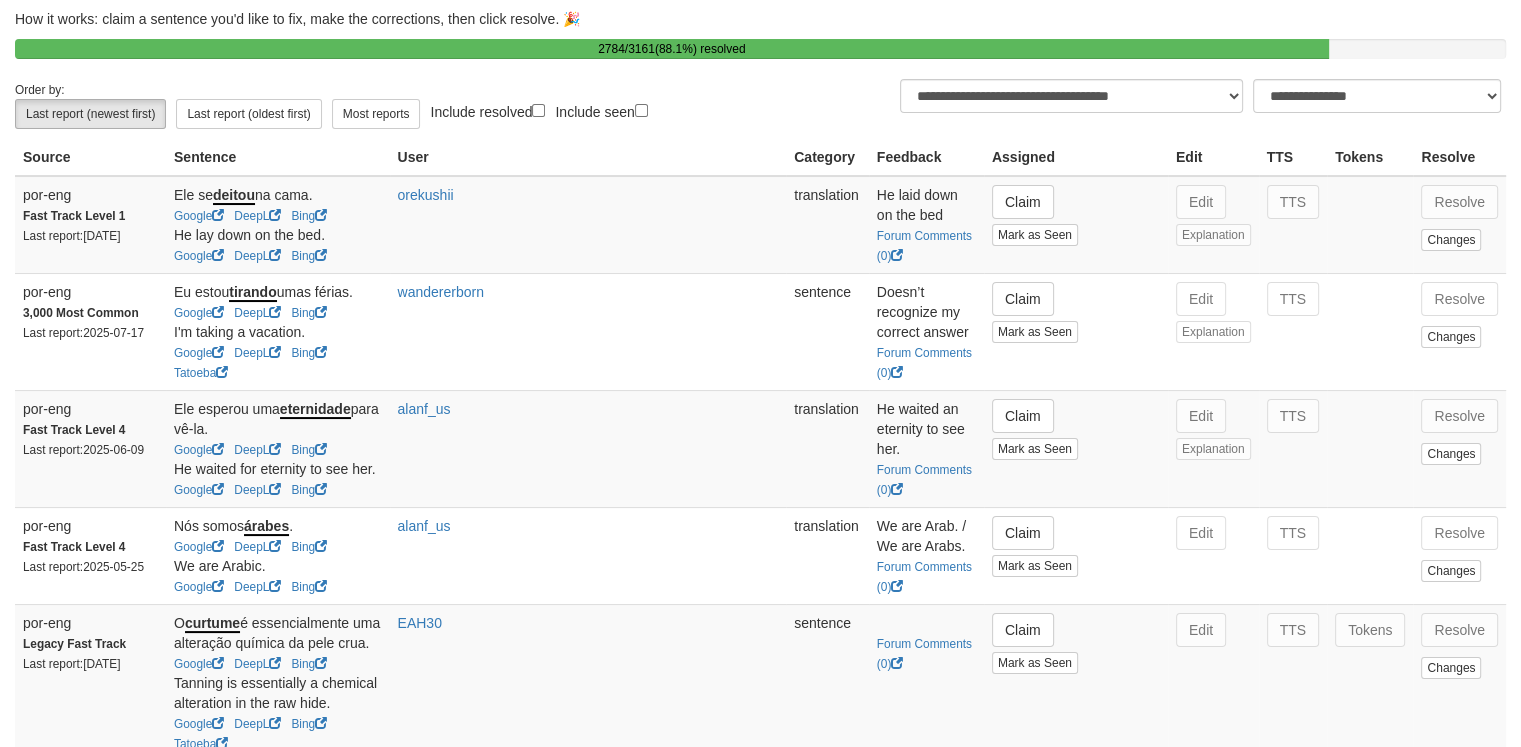 scroll, scrollTop: 141, scrollLeft: 0, axis: vertical 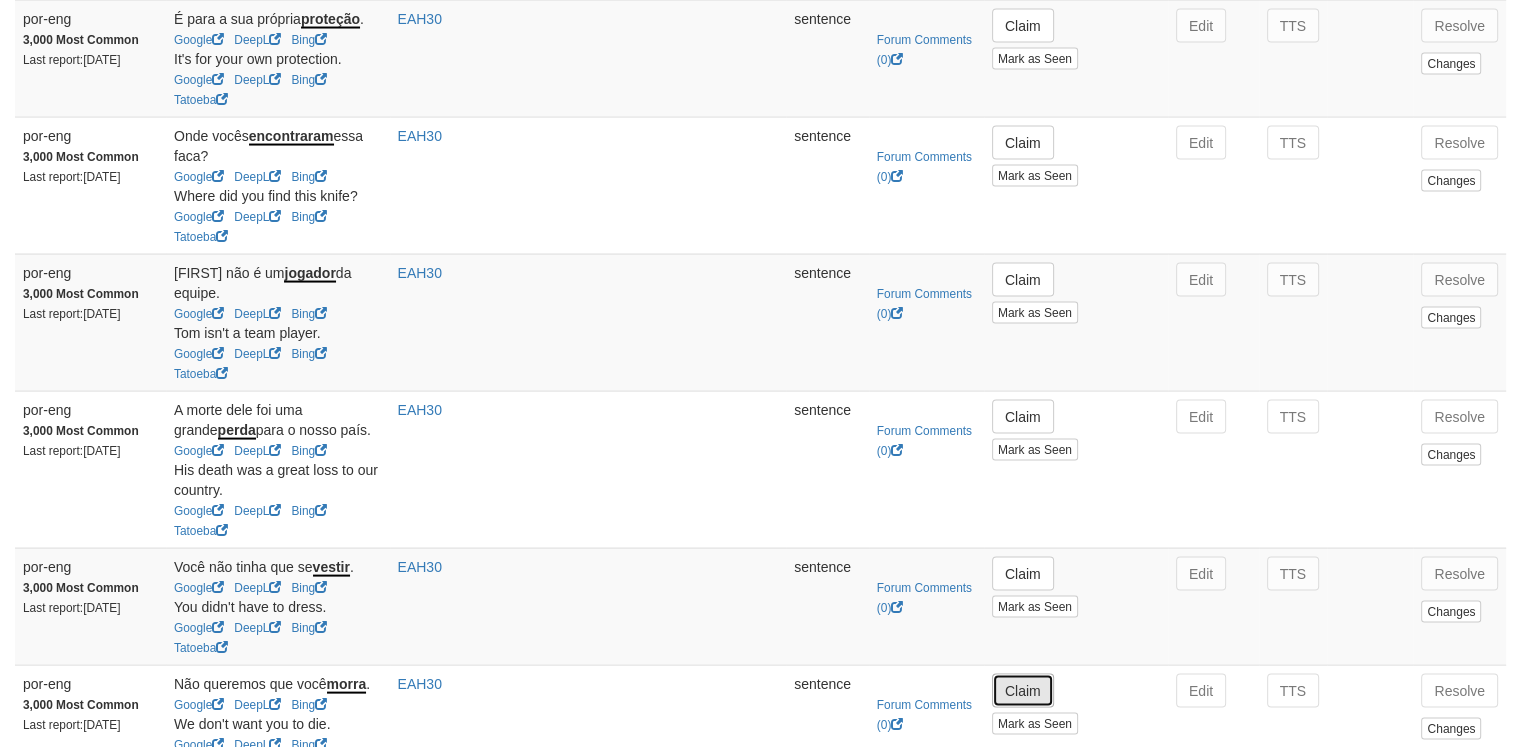 click on "Claim" at bounding box center (1023, 691) 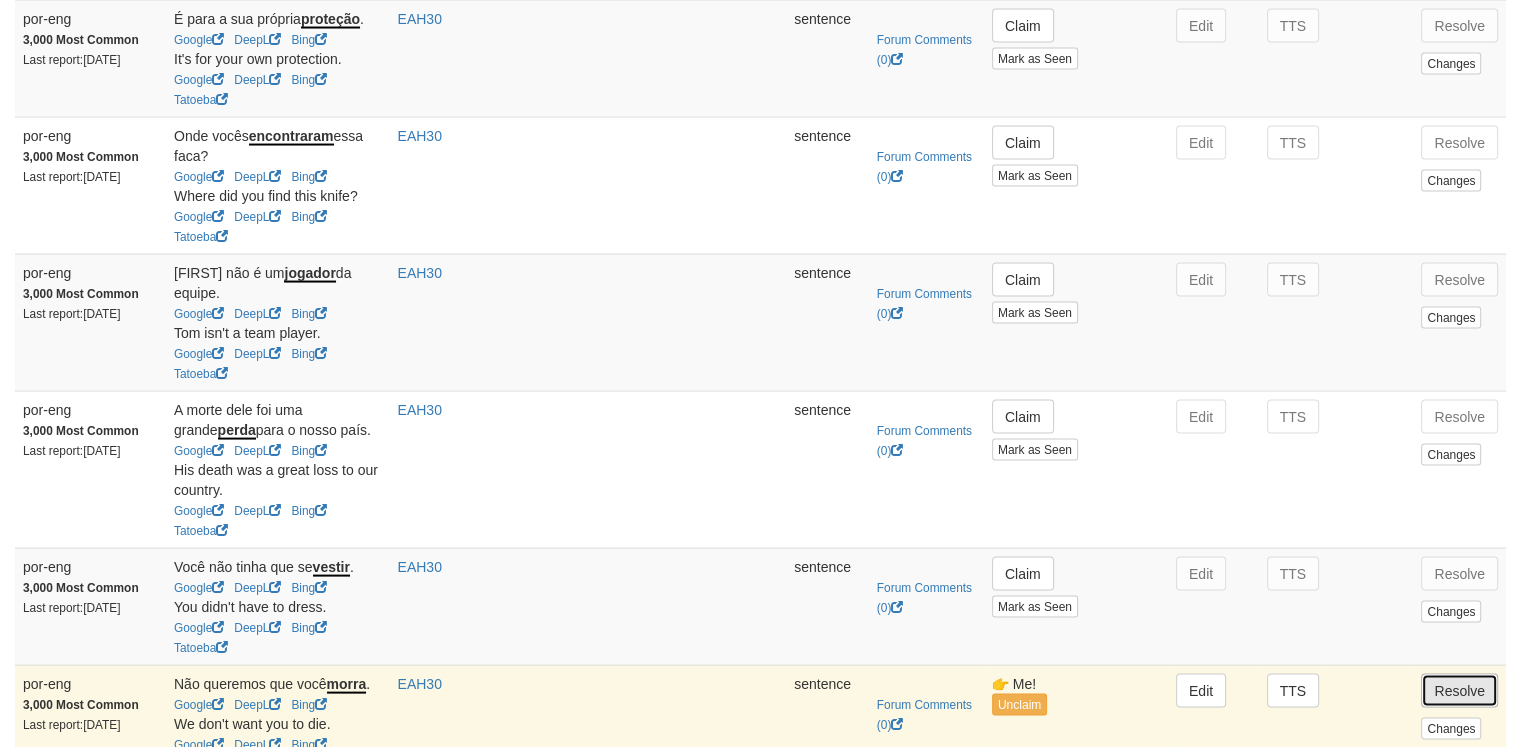 click on "Resolve" at bounding box center [1459, 691] 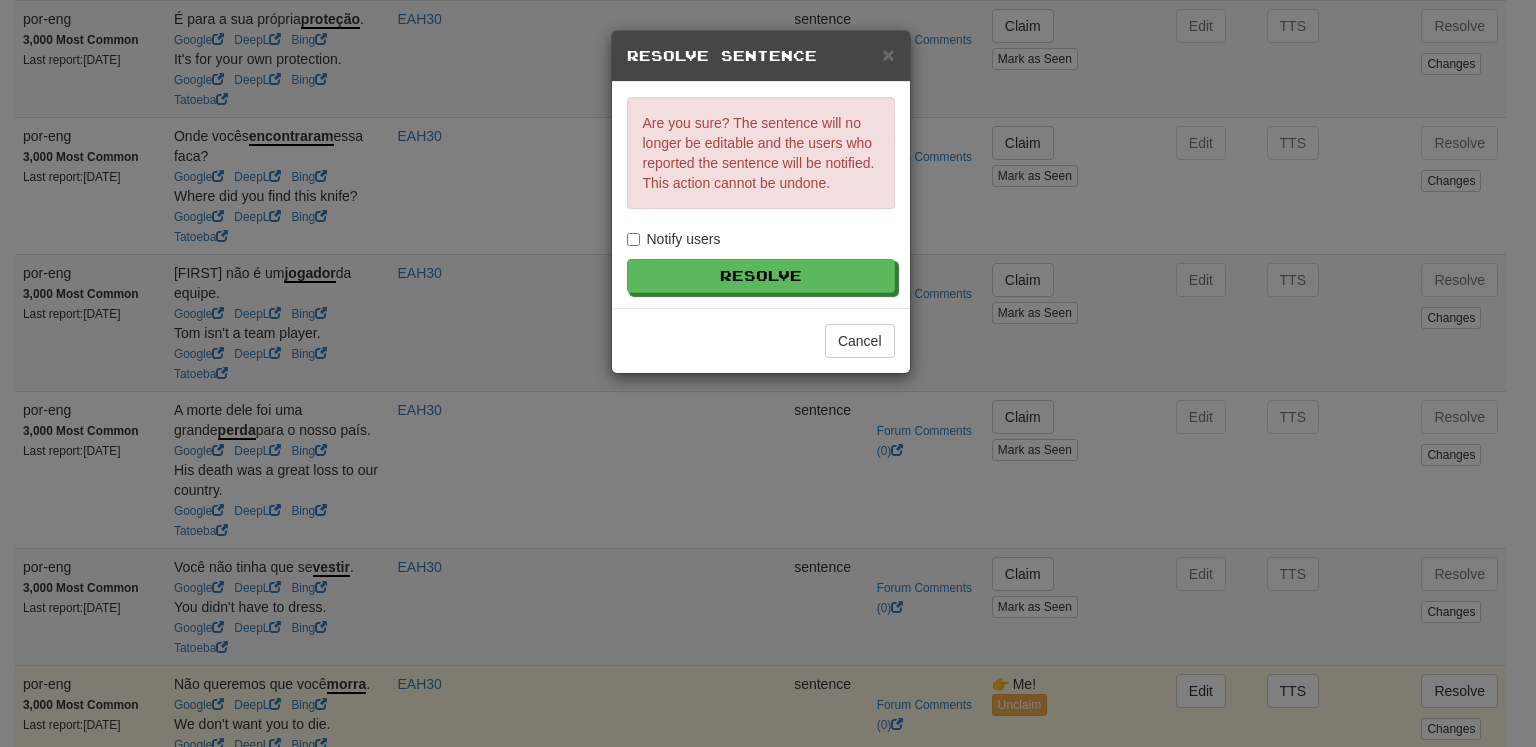 click on "Notify users" at bounding box center [674, 239] 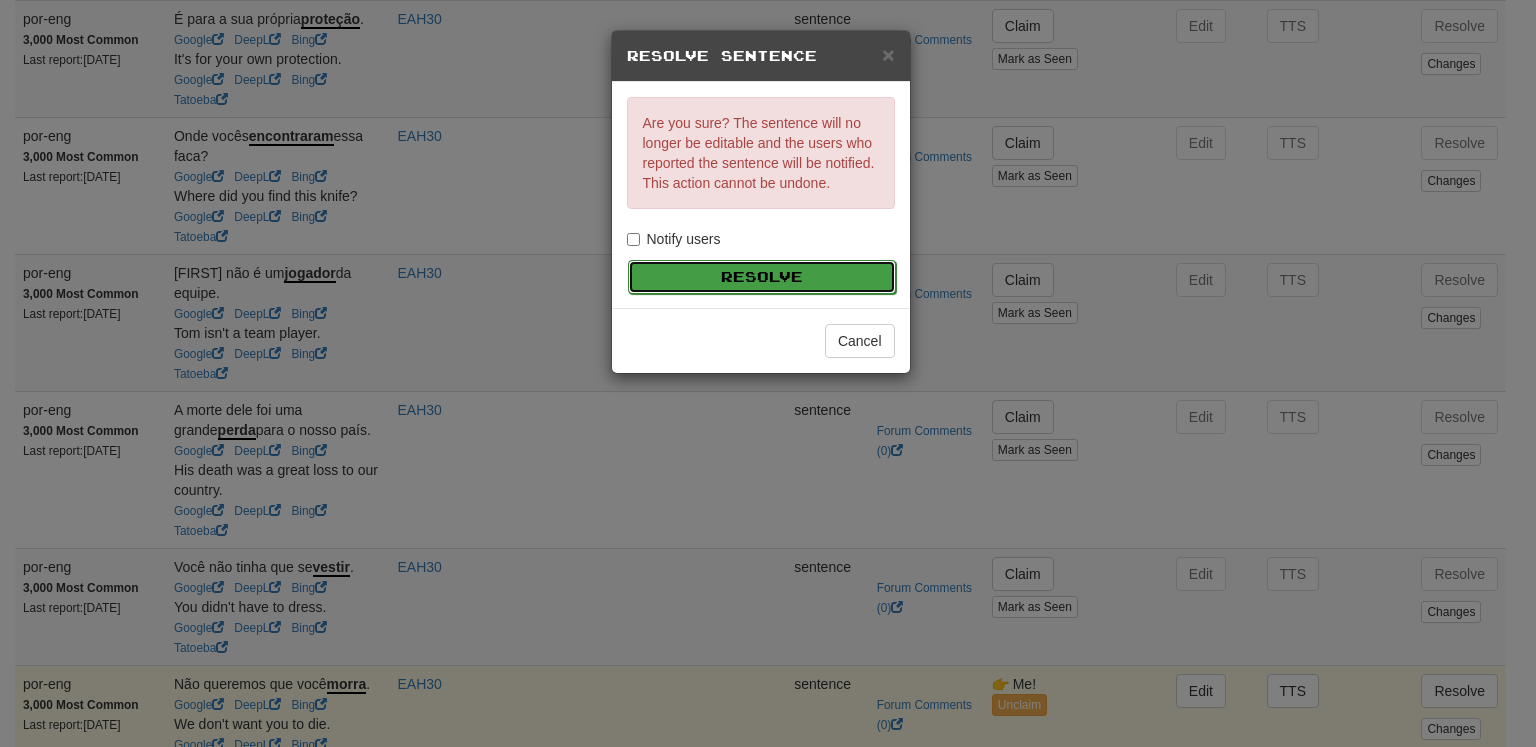 click on "Resolve" at bounding box center [762, 277] 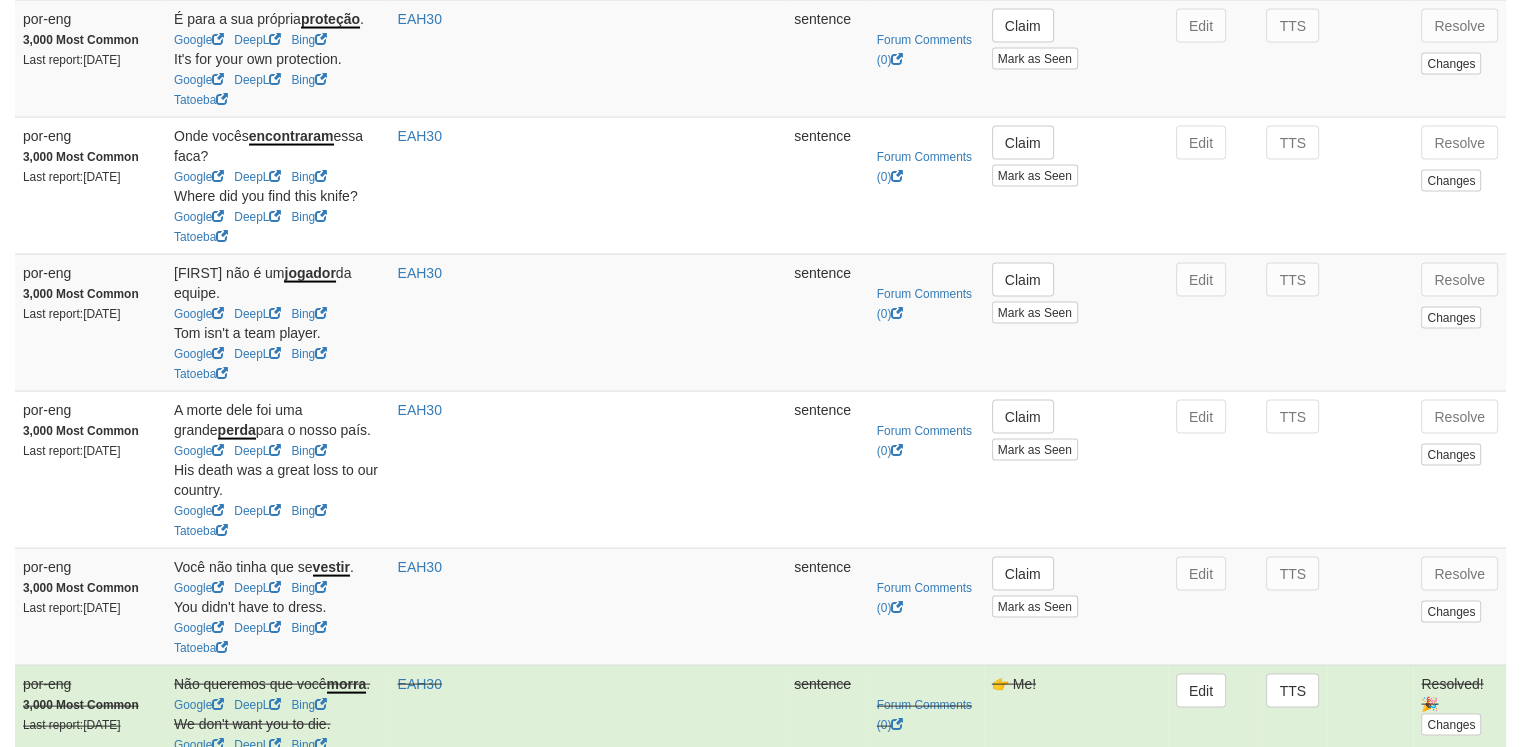 click on "Next" at bounding box center (1478, 819) 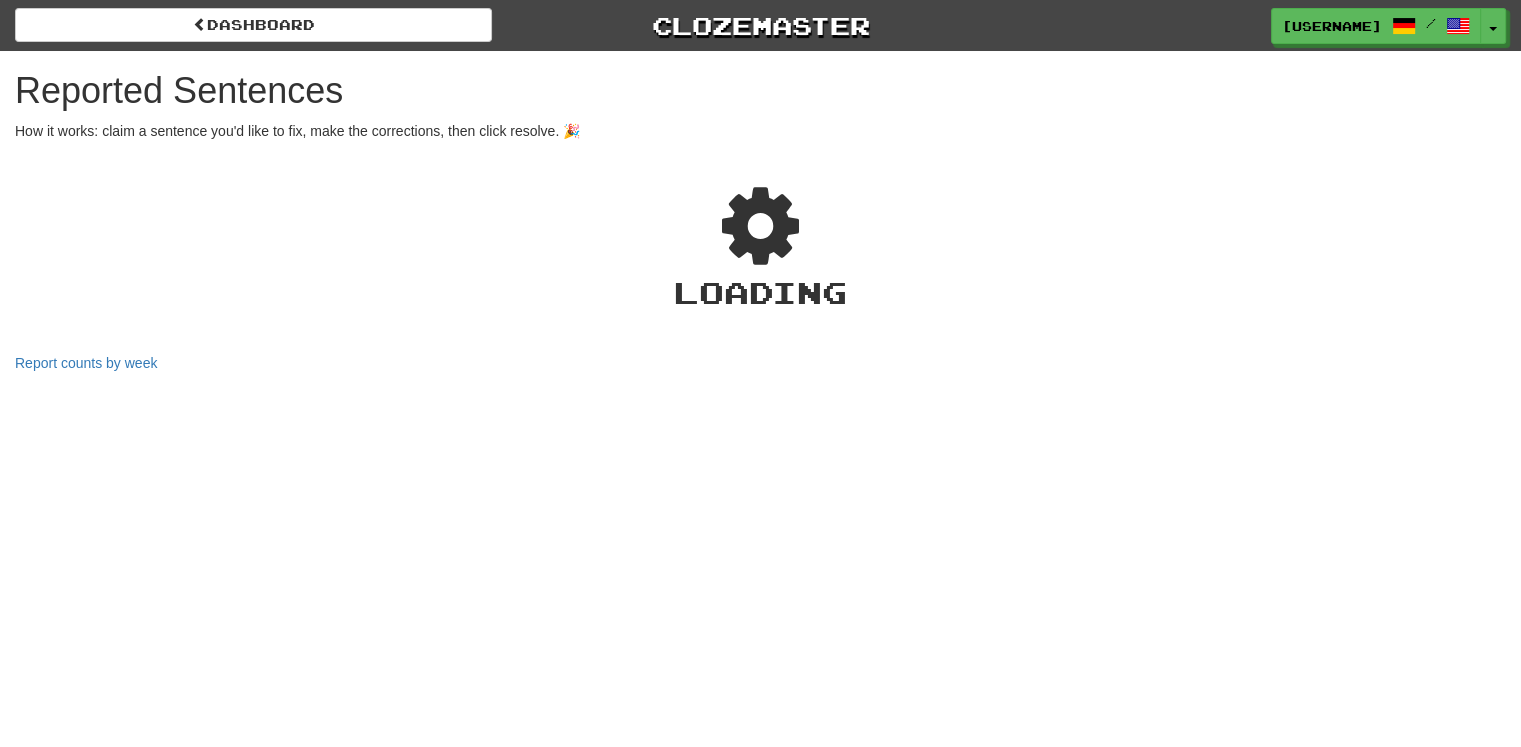 select on "***" 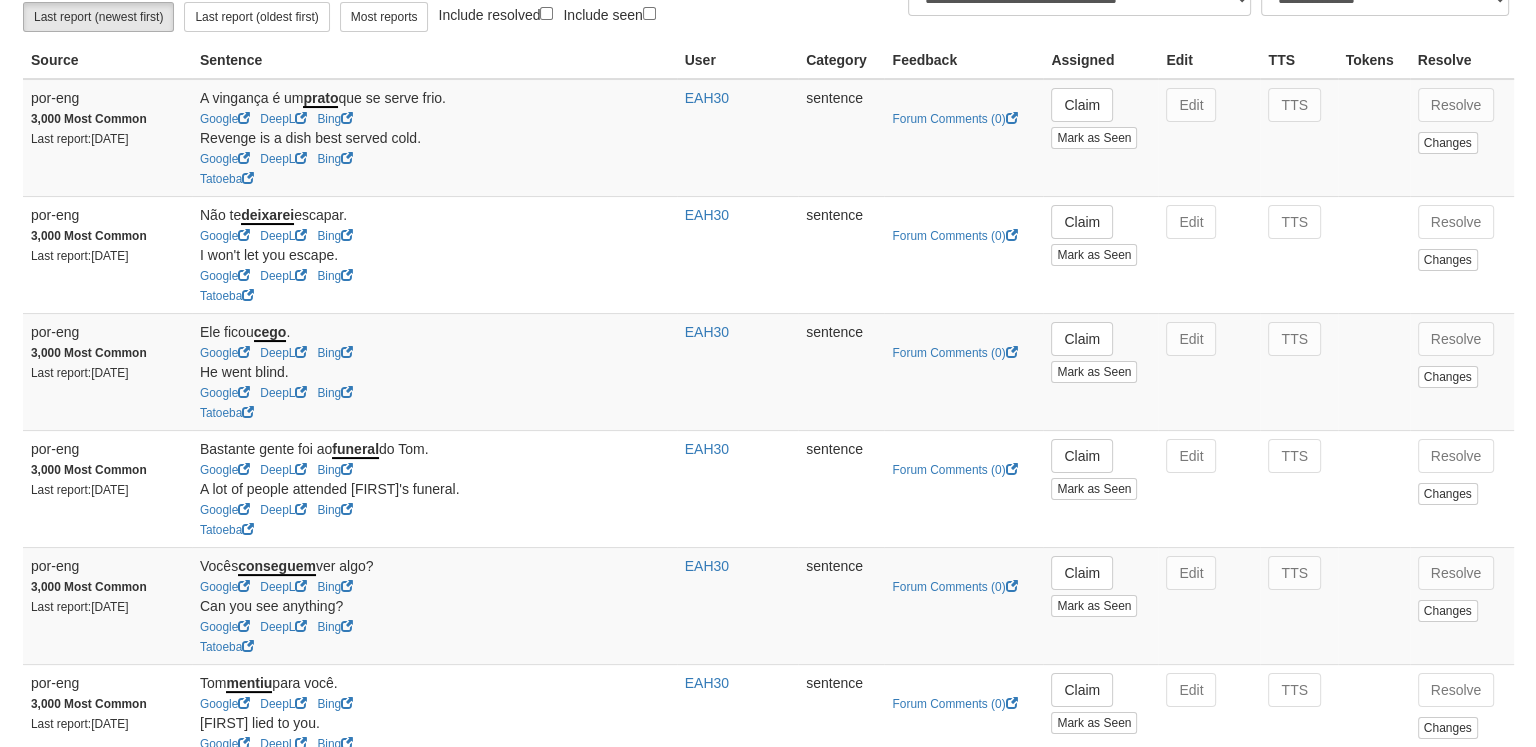 scroll, scrollTop: 230, scrollLeft: 0, axis: vertical 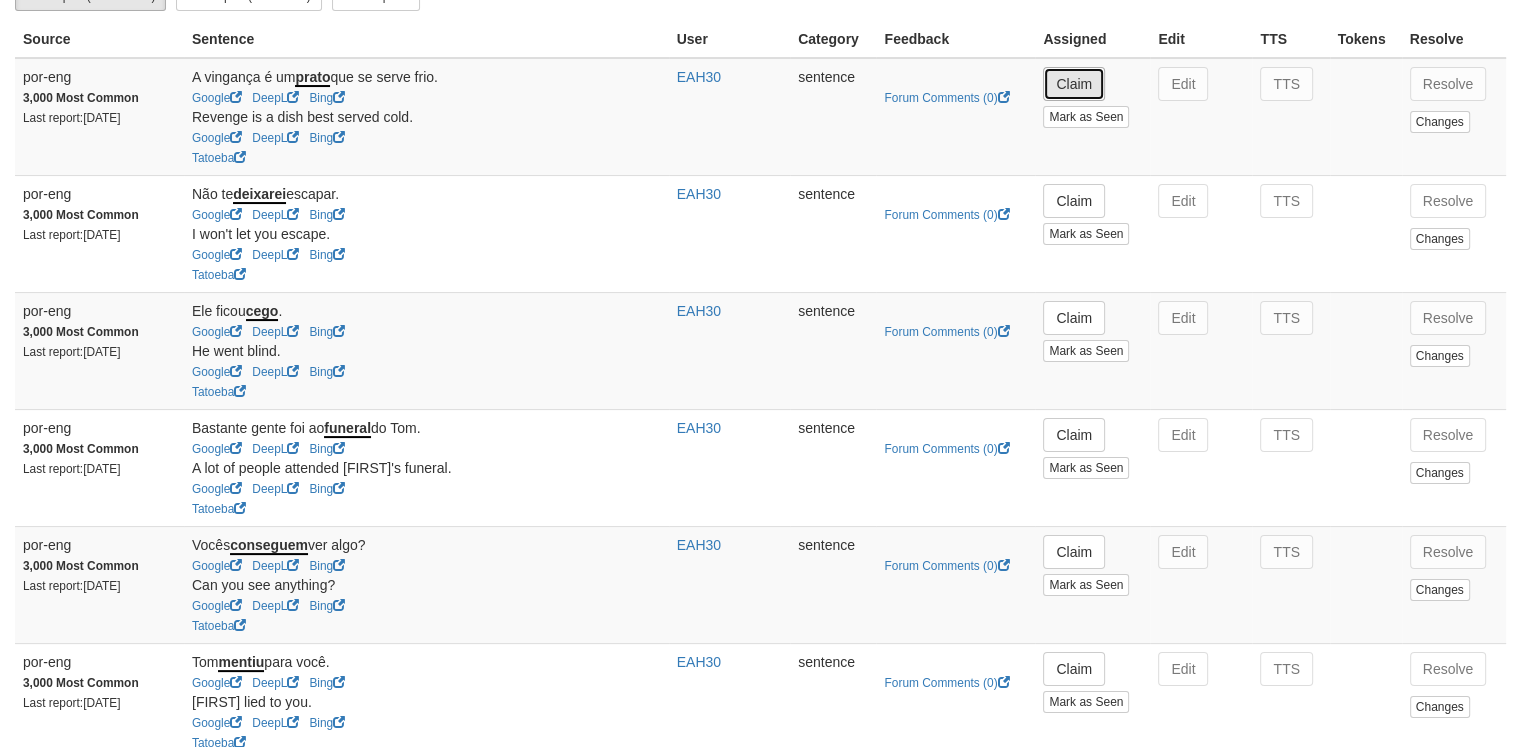 click on "Claim" at bounding box center (1074, 84) 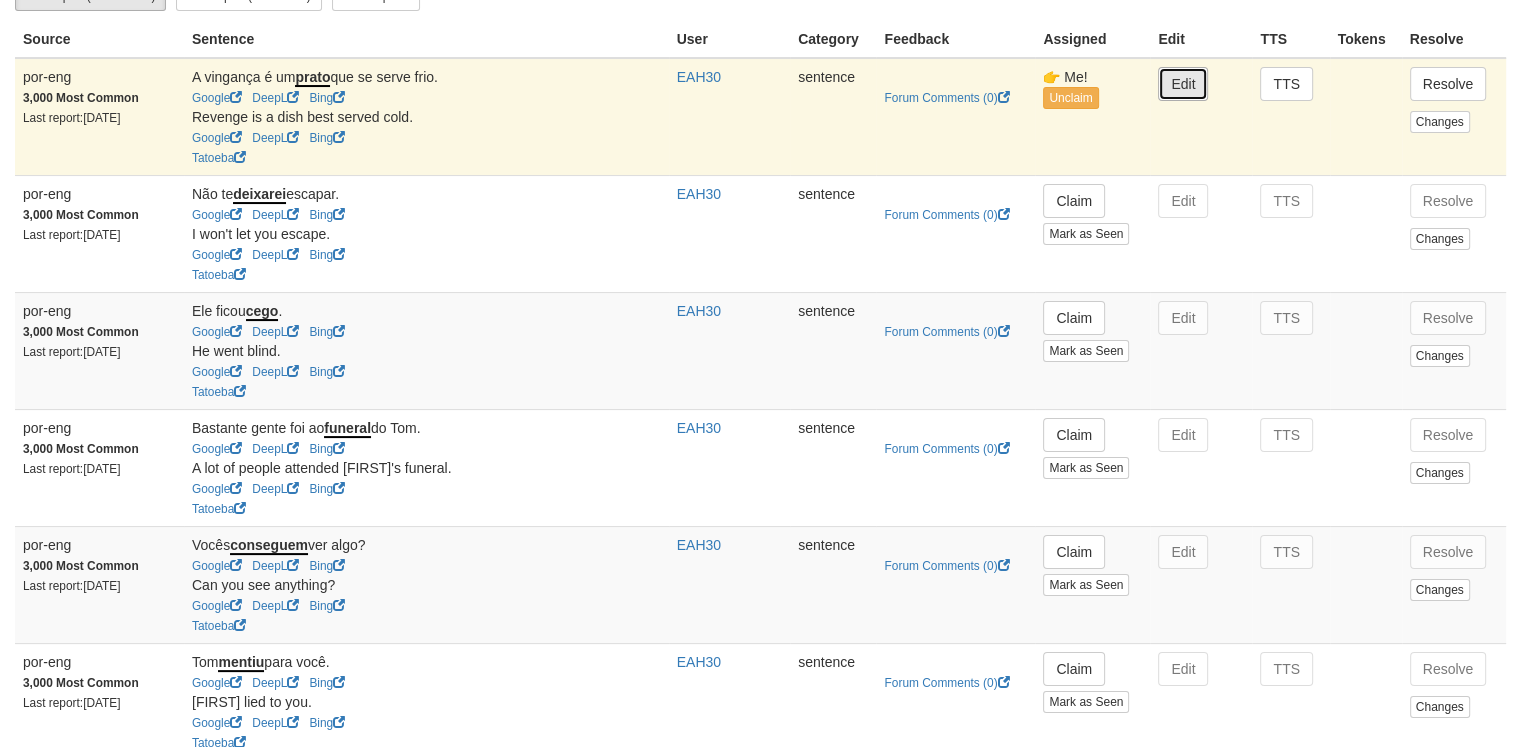 click on "Edit" at bounding box center [1183, 84] 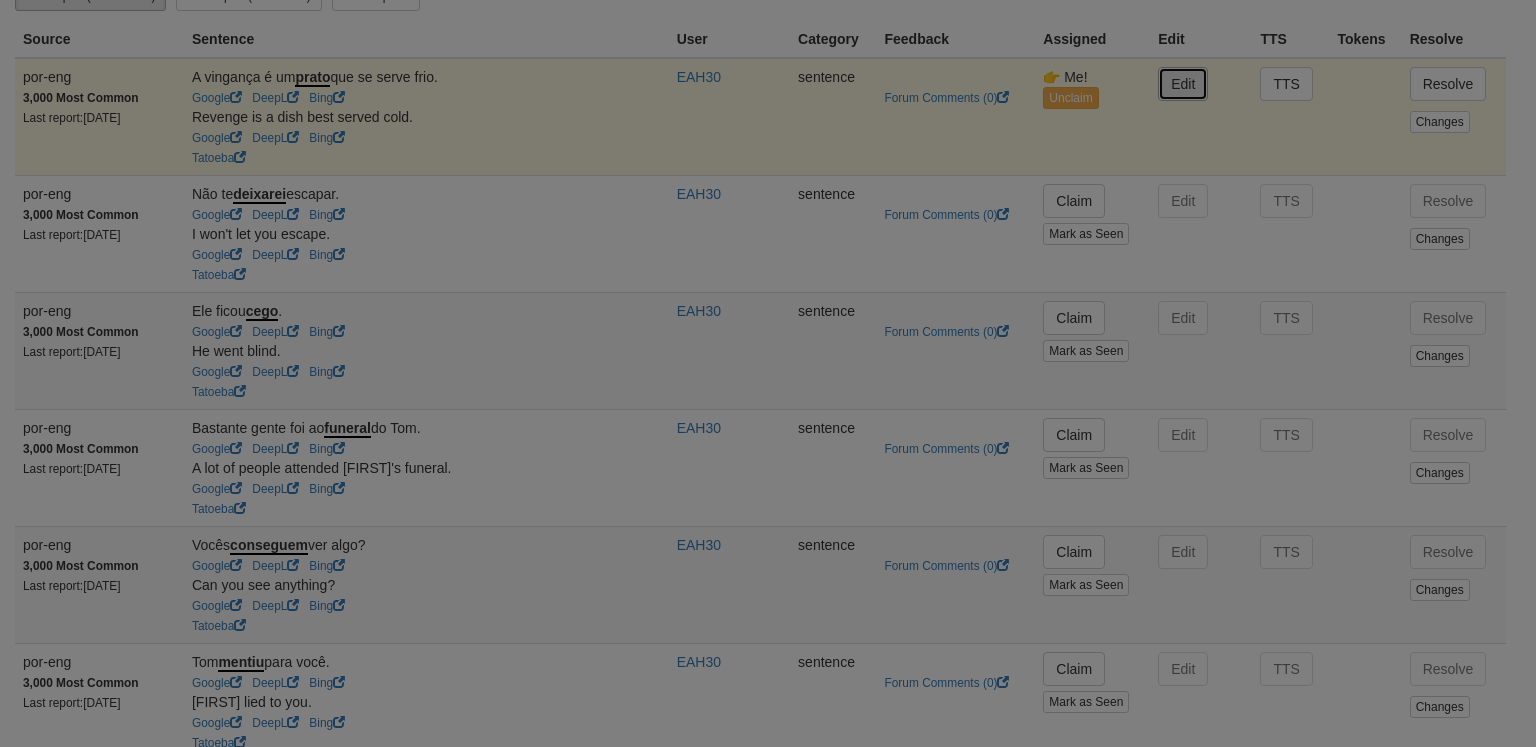type on "**********" 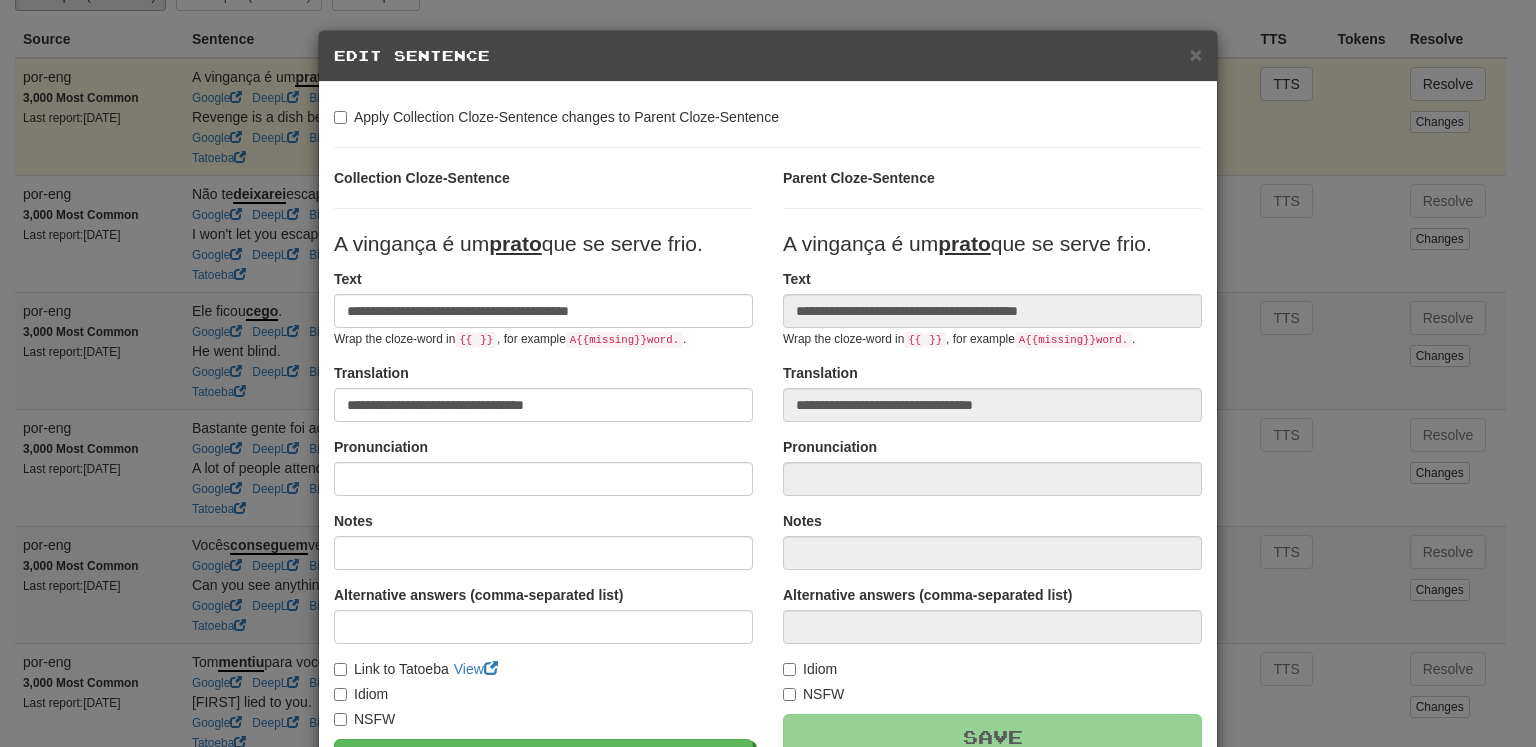 click on "Idiom" at bounding box center [361, 694] 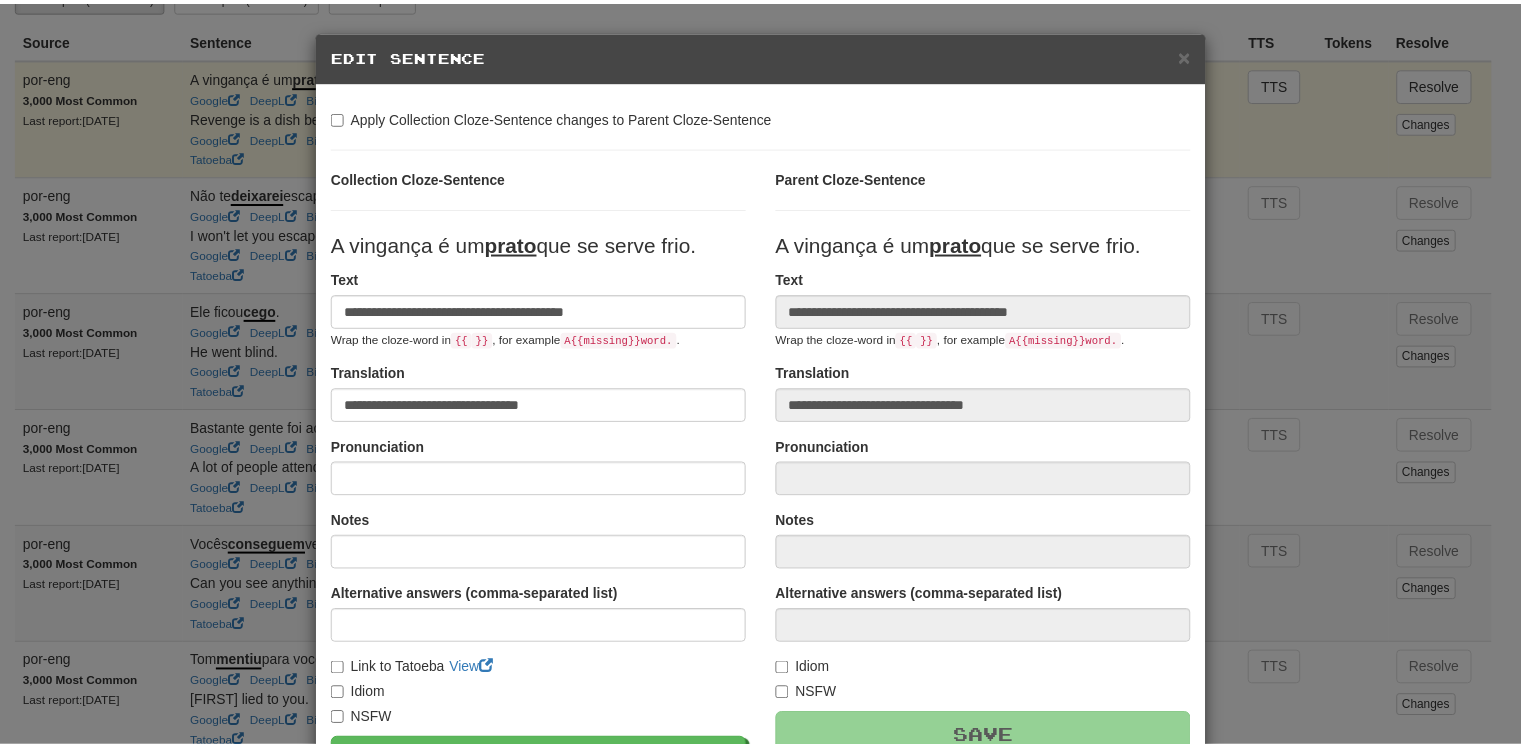 scroll, scrollTop: 228, scrollLeft: 0, axis: vertical 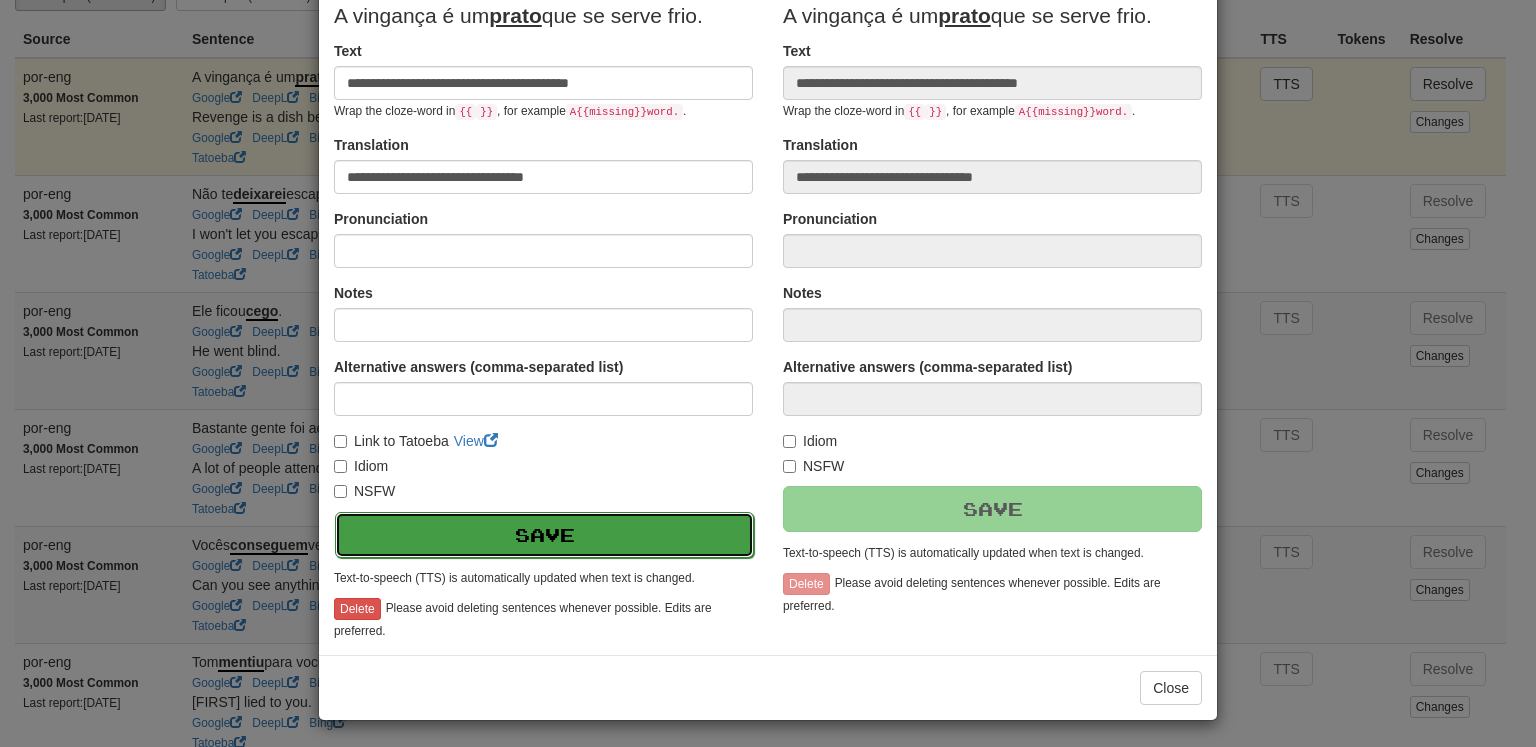 click on "Save" at bounding box center [544, 535] 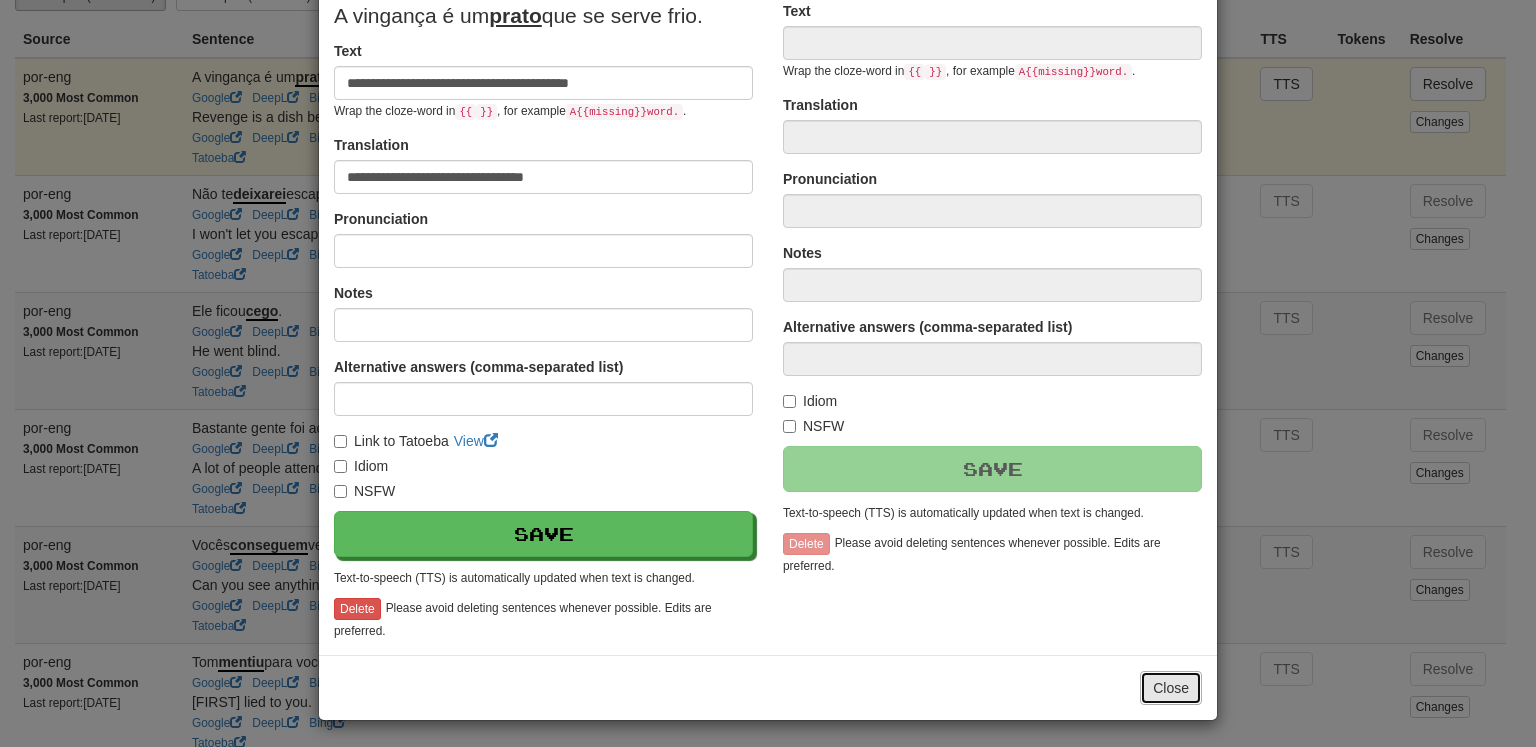 type on "**********" 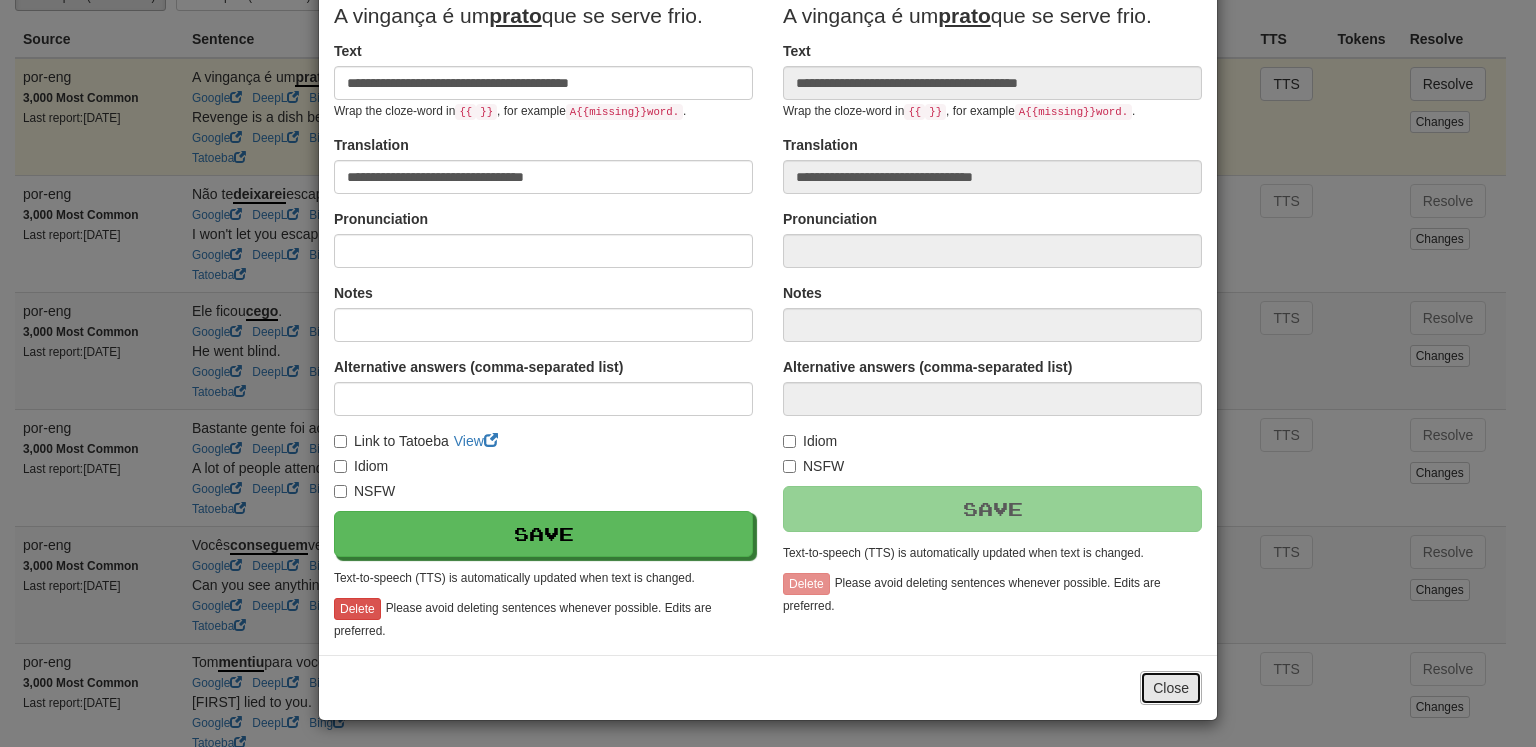 click on "Close" at bounding box center (1171, 688) 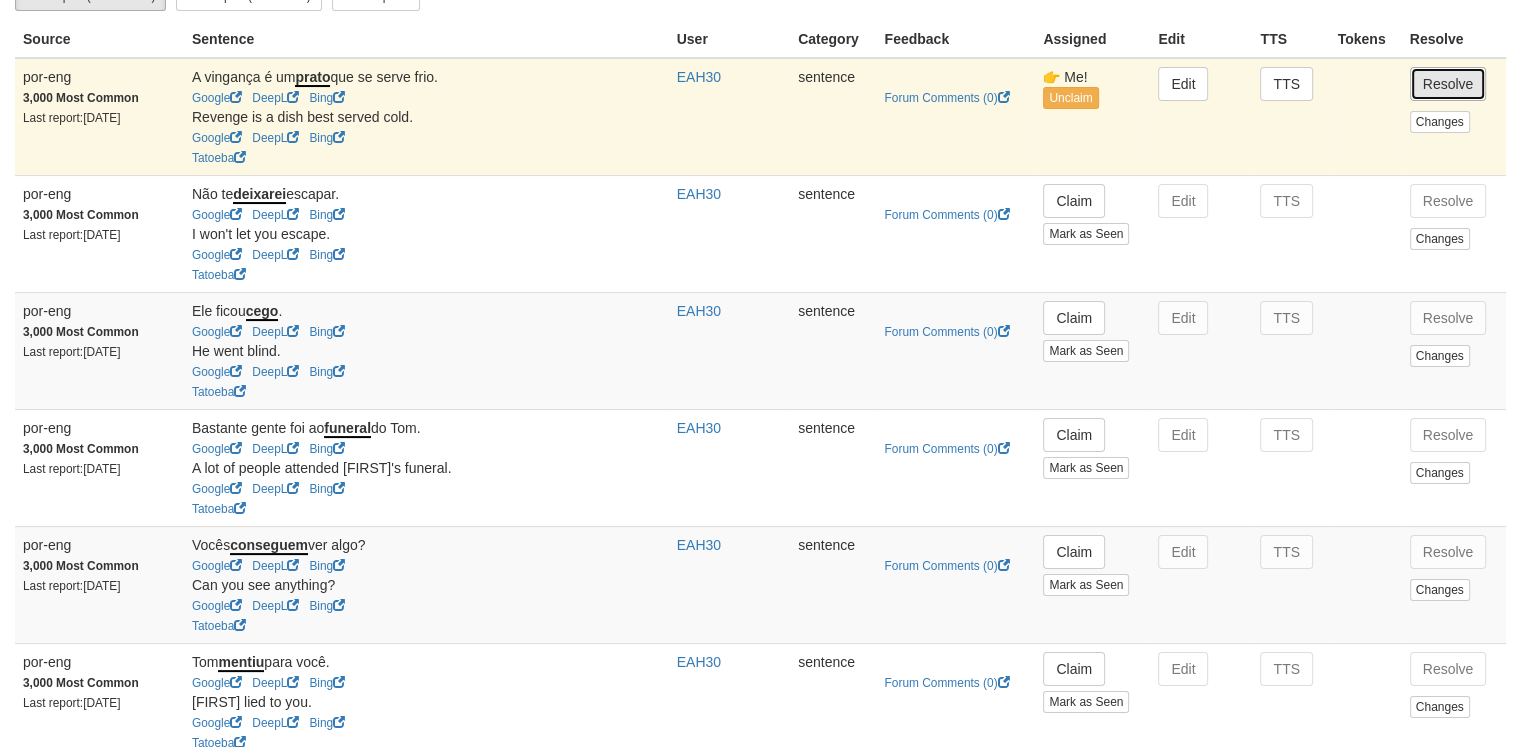 click on "Resolve" at bounding box center [1448, 84] 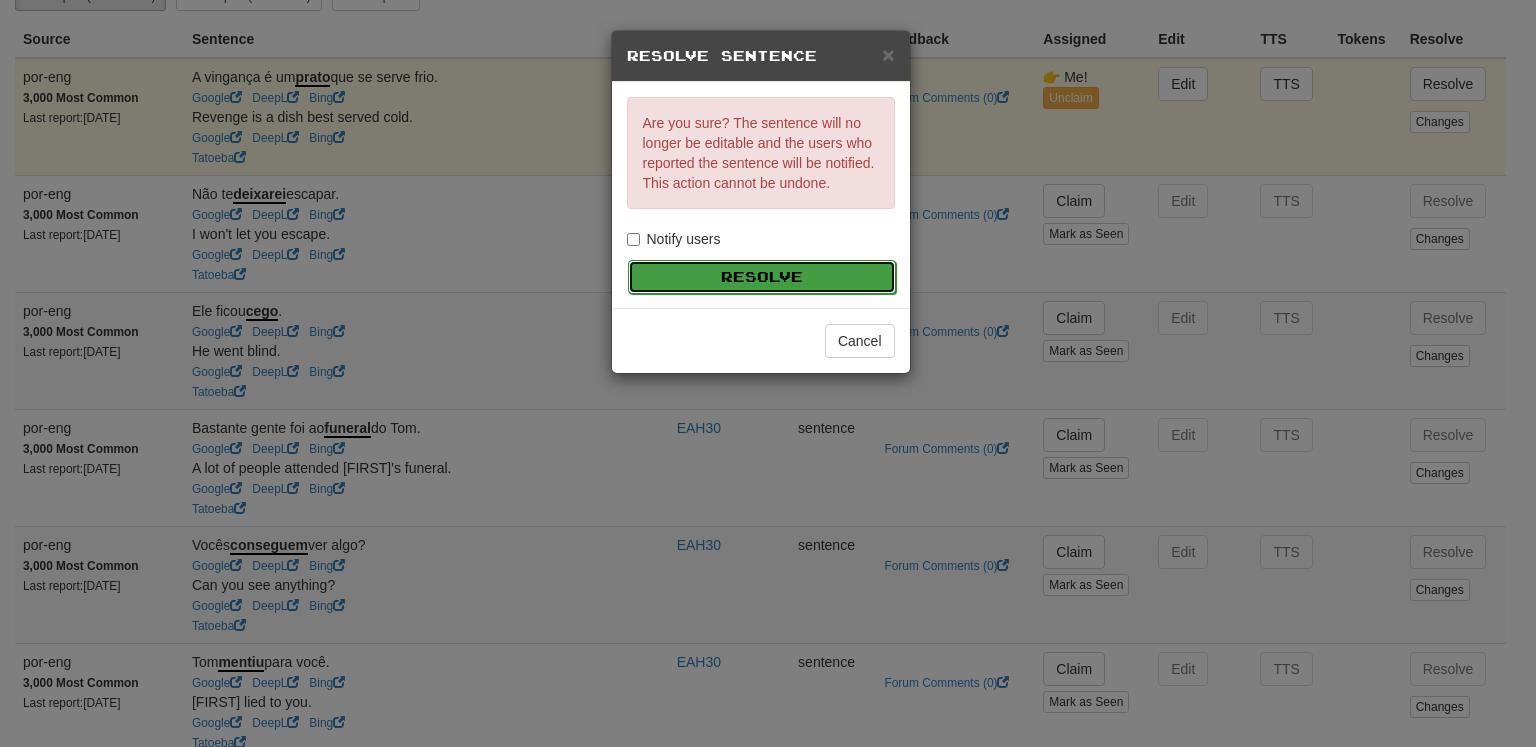click on "Resolve" at bounding box center (762, 277) 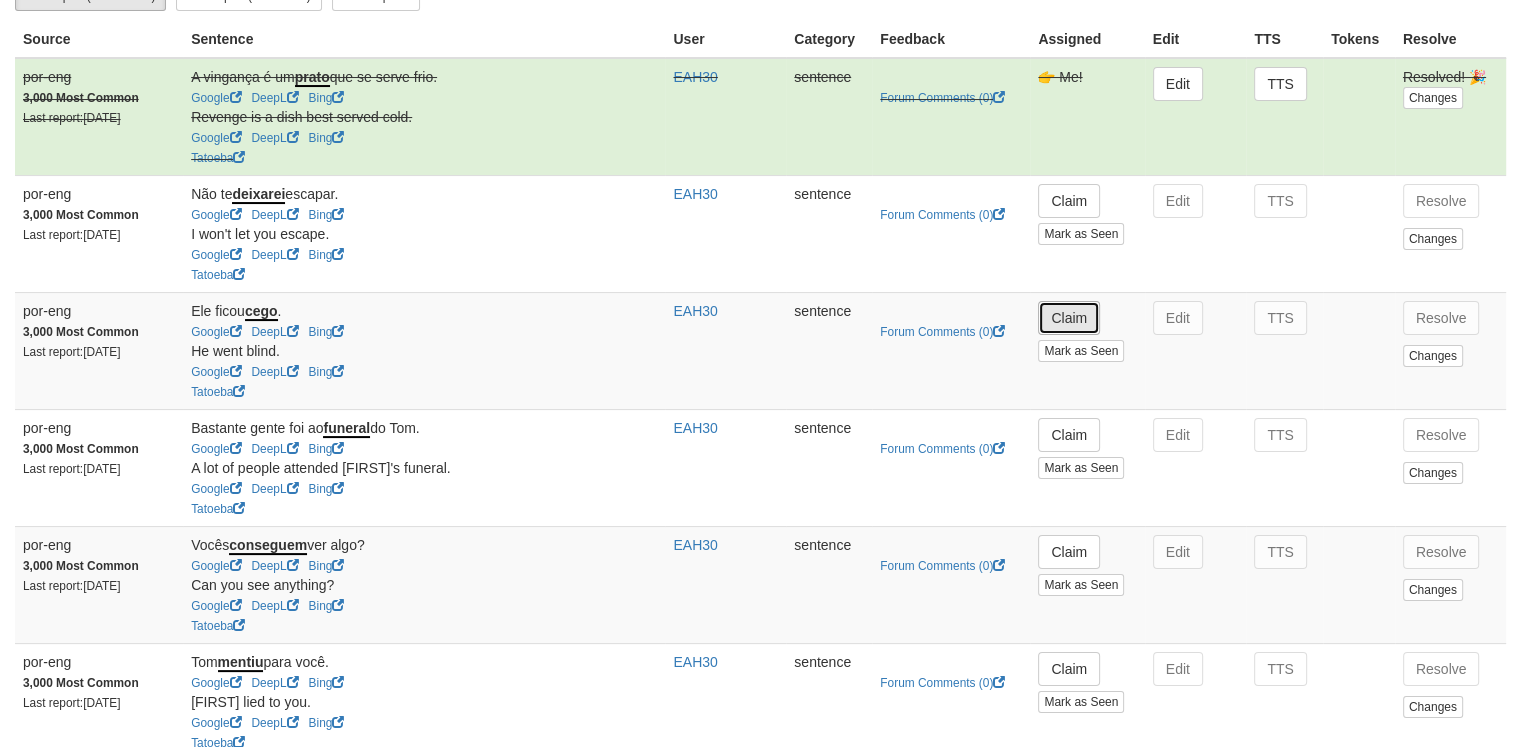 click on "Claim" at bounding box center [1069, 318] 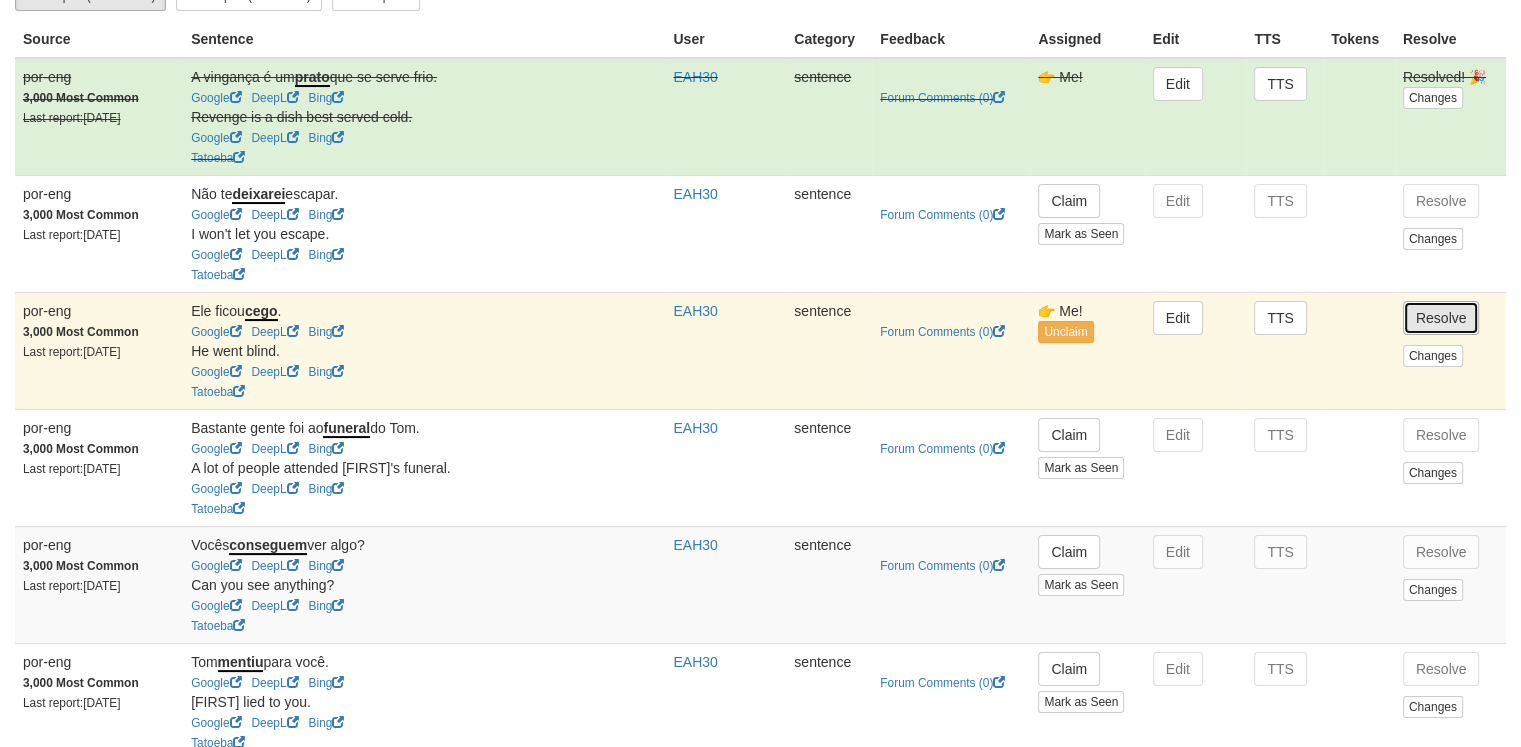 click on "Resolve" at bounding box center [1441, 318] 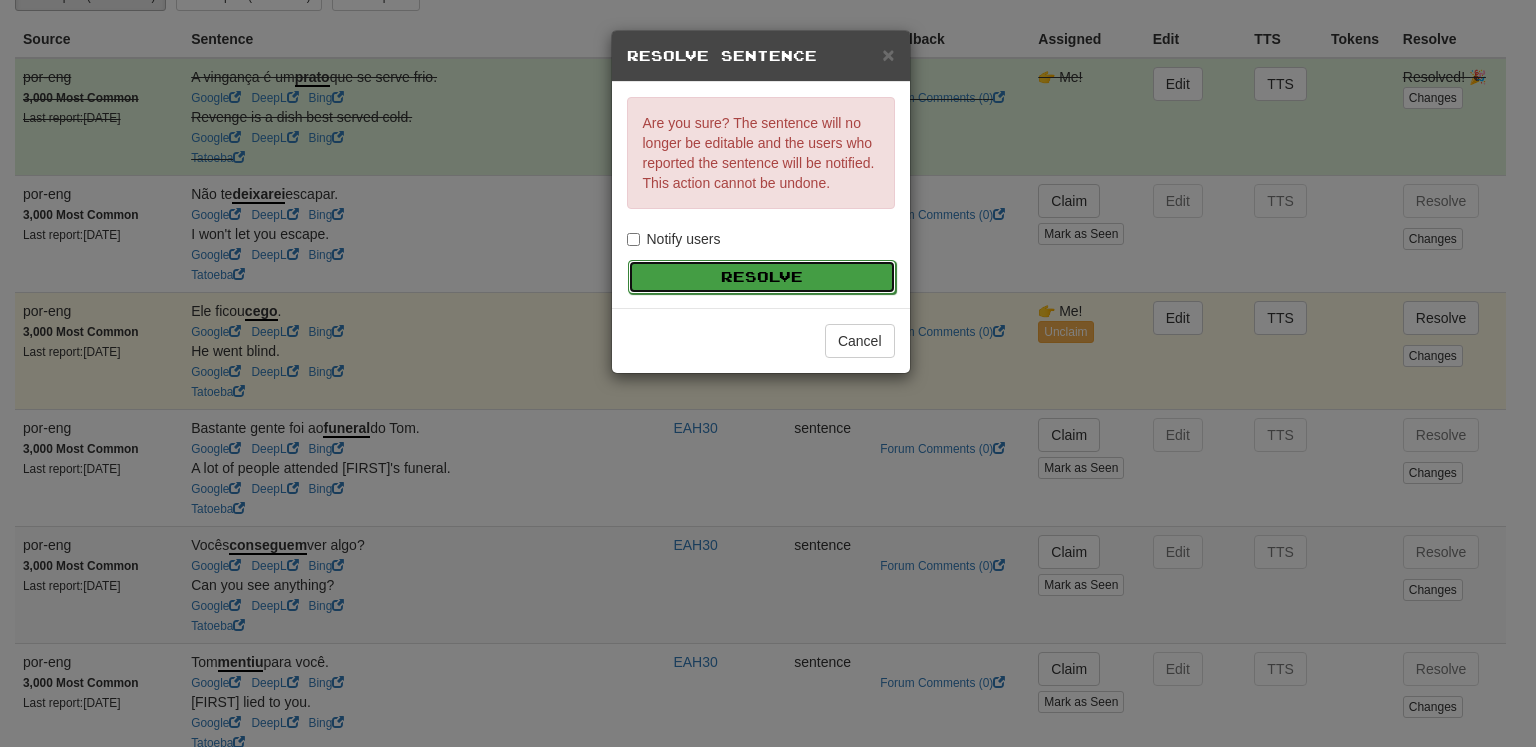 click on "Resolve" at bounding box center (762, 277) 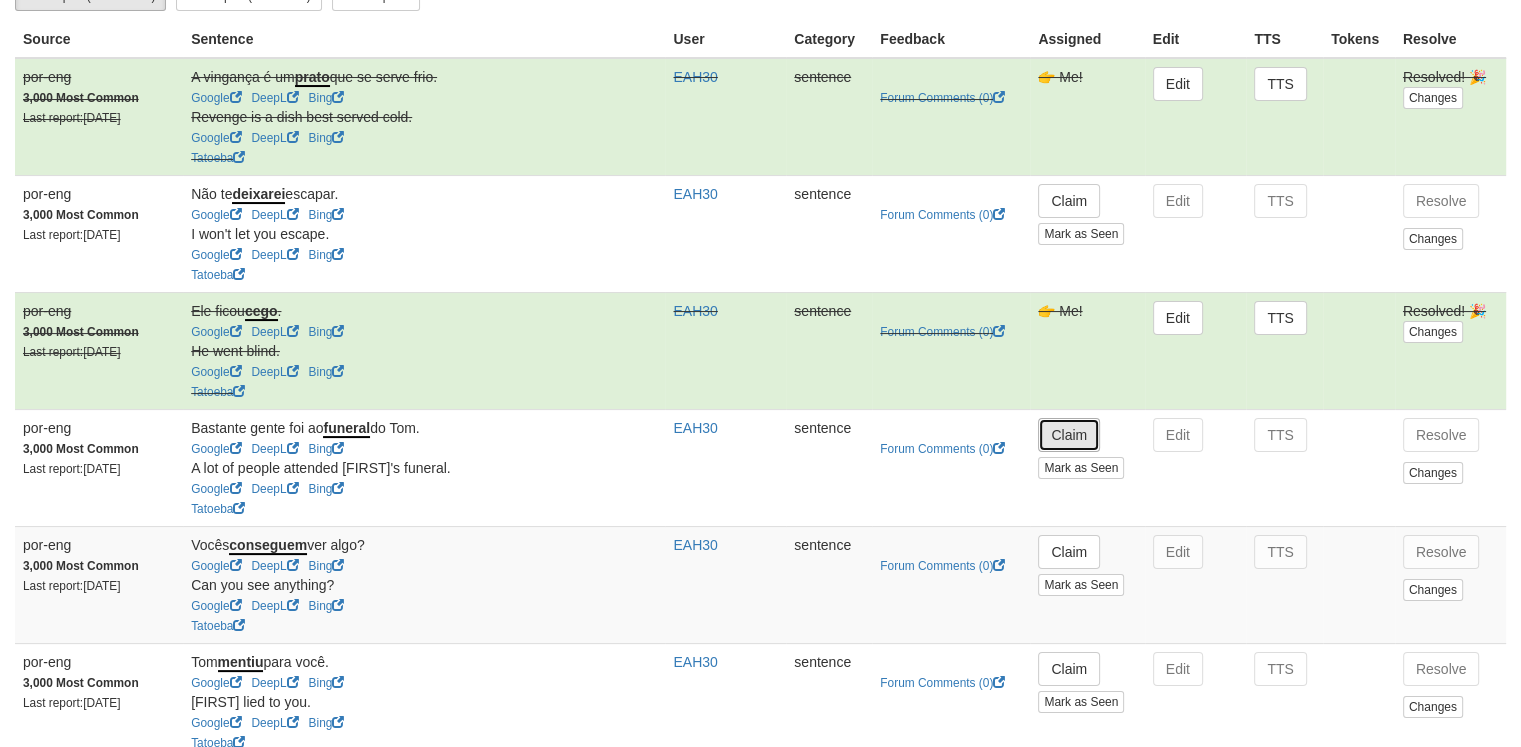 click on "Claim" at bounding box center [1069, 435] 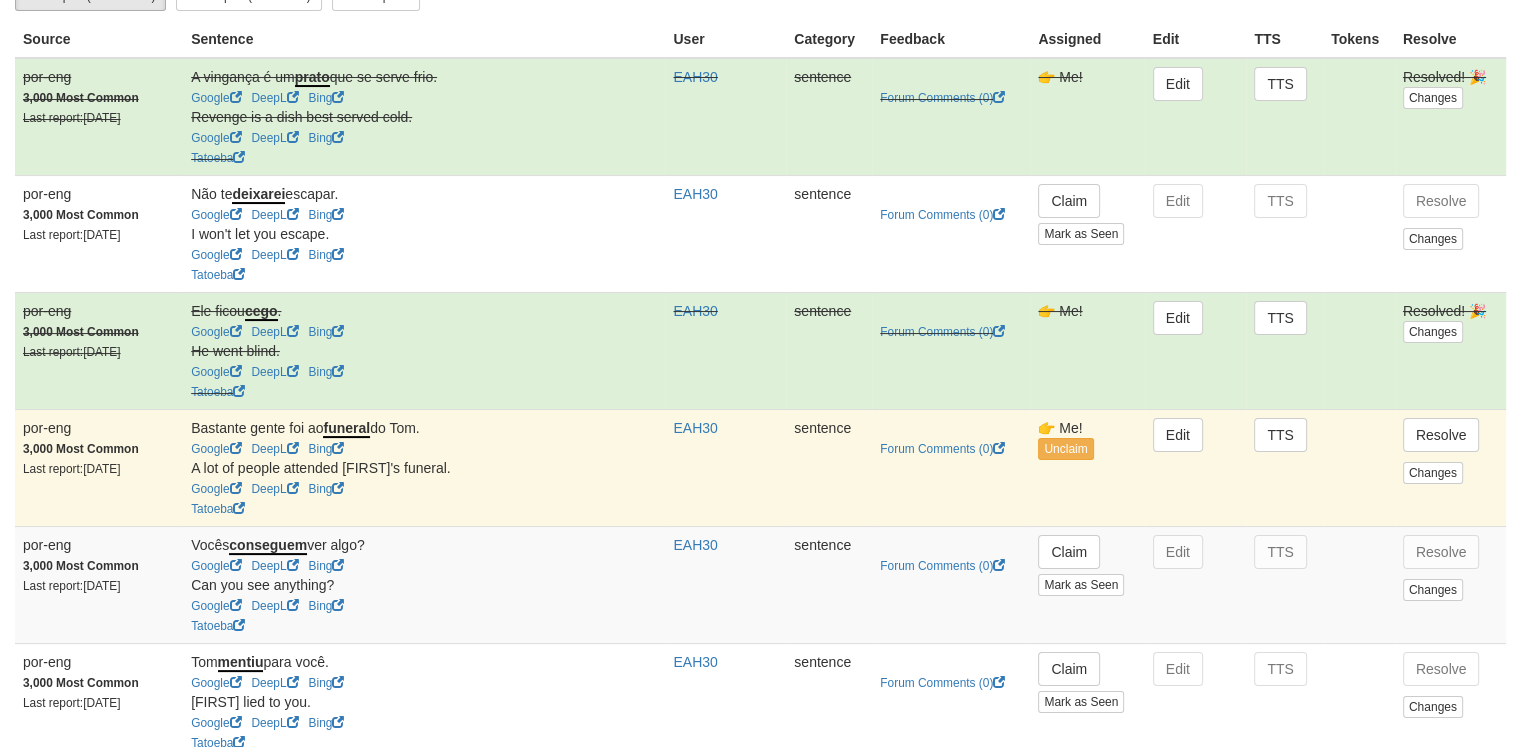 click at bounding box center [1359, 467] 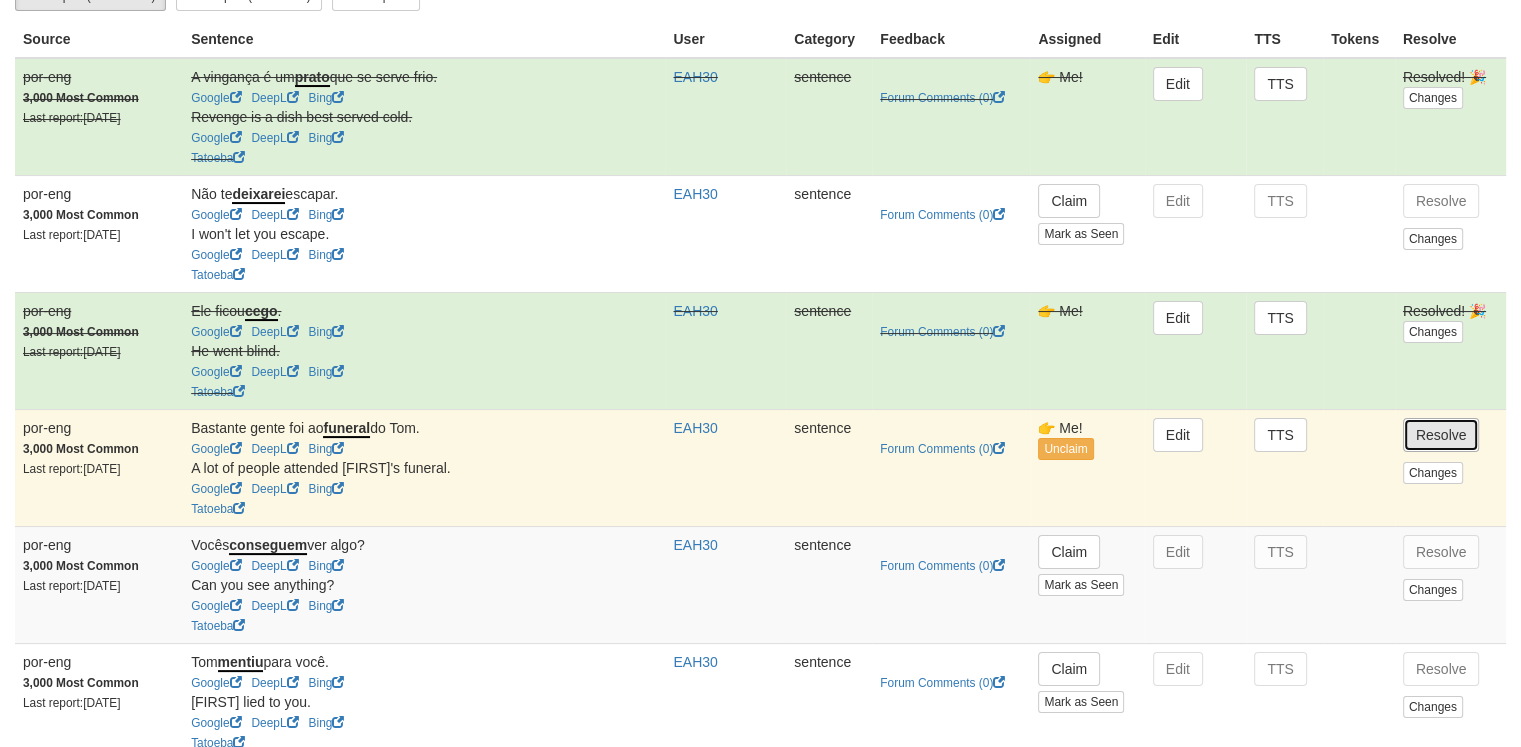 click on "Resolve" at bounding box center [1441, 435] 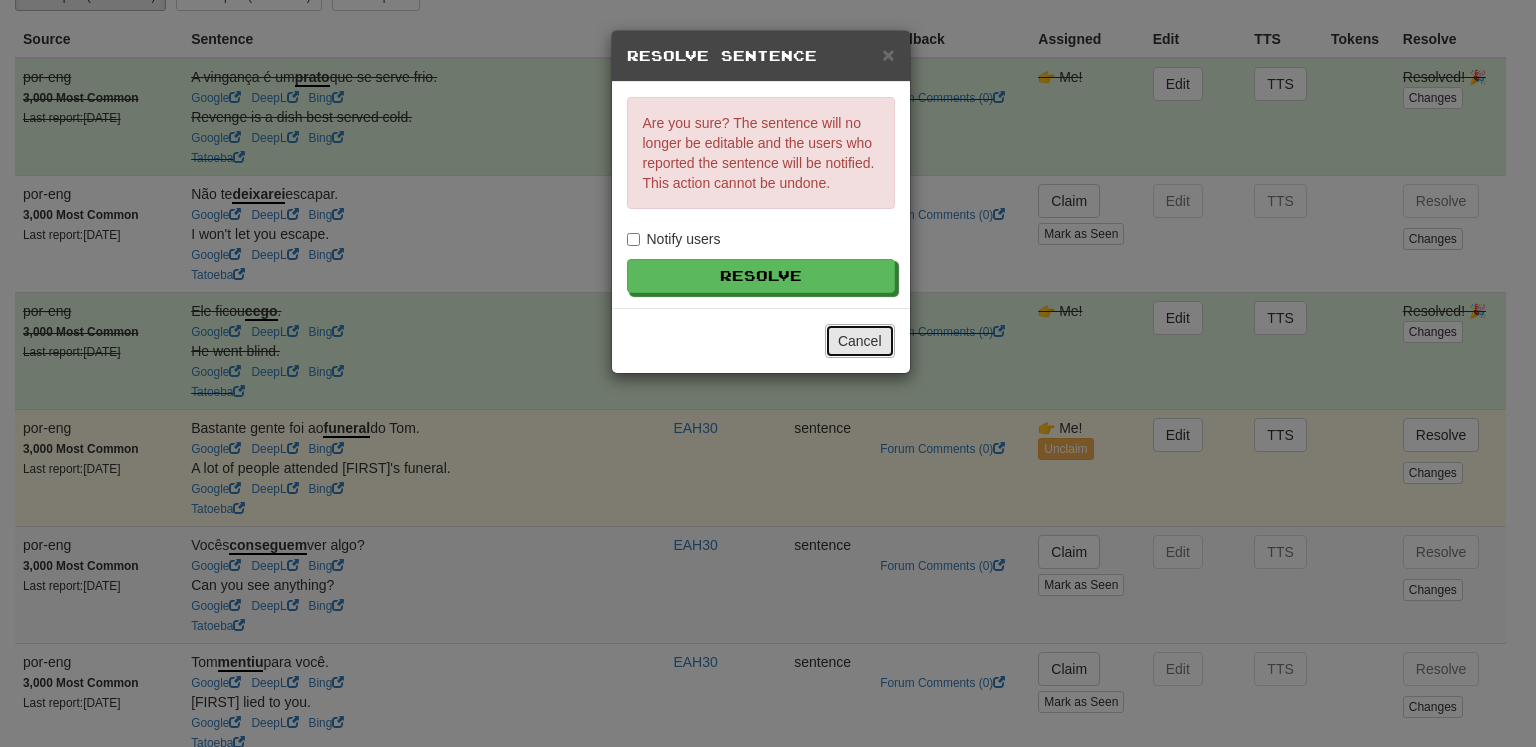 click on "Cancel" at bounding box center (860, 341) 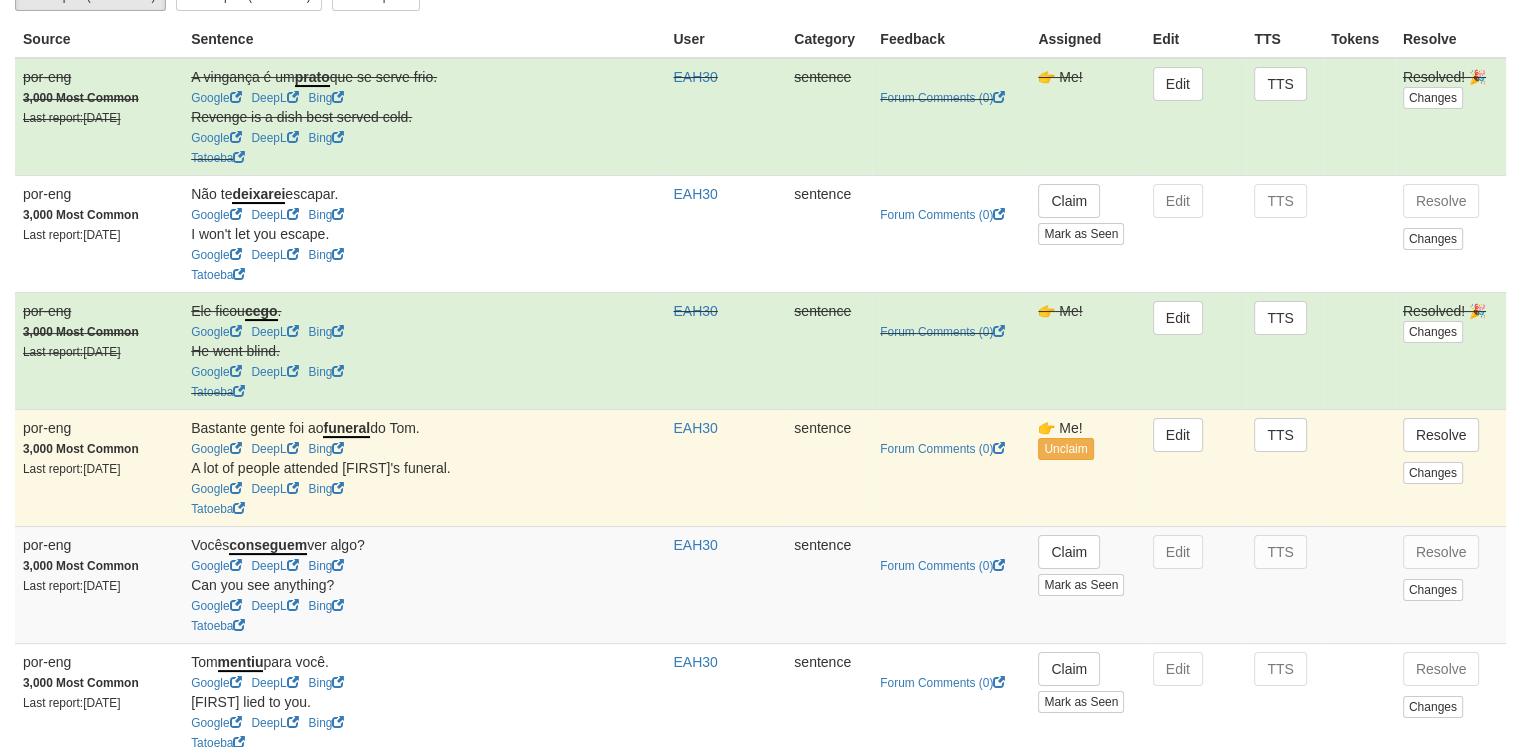 click on "Edit" at bounding box center [1196, 467] 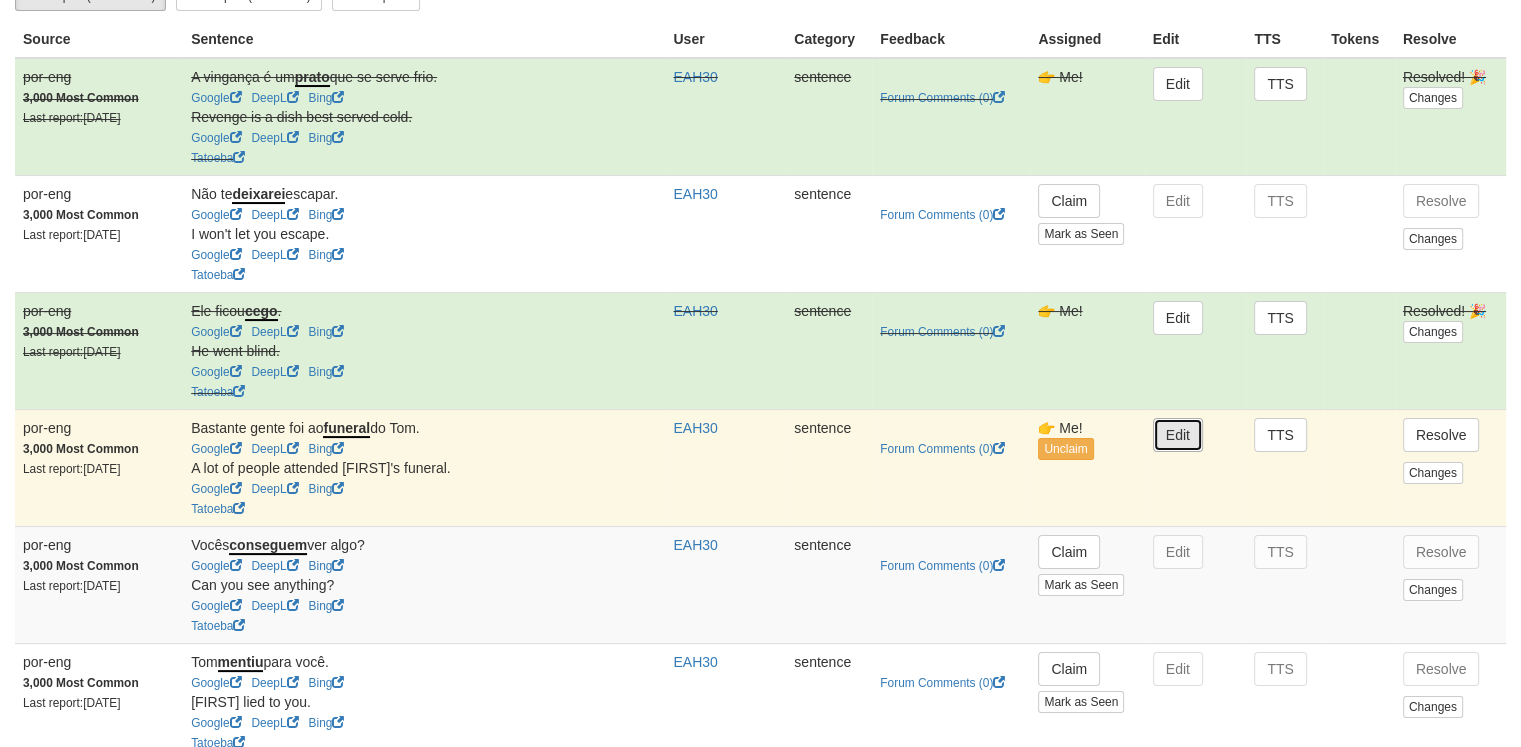 click on "Edit" at bounding box center (1178, 435) 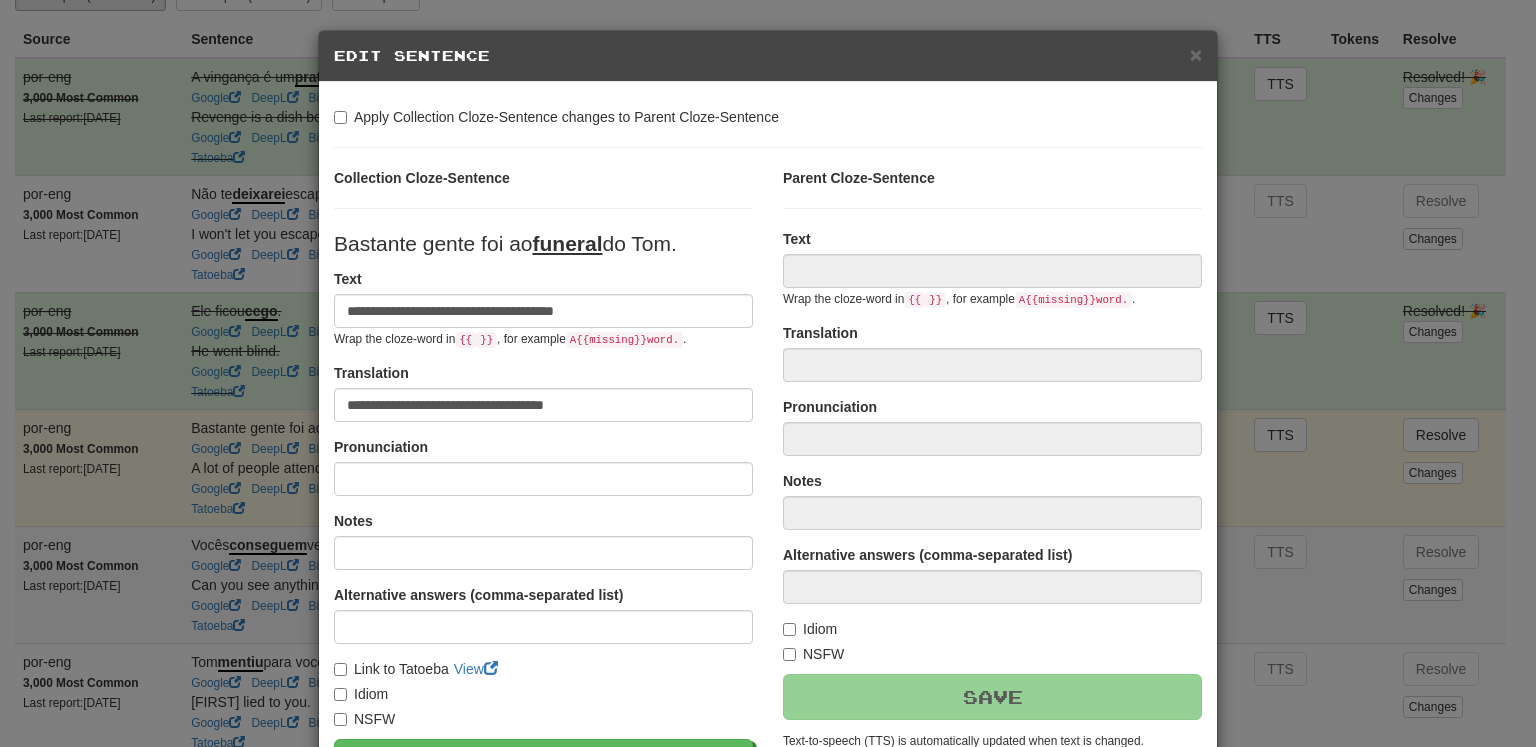 type on "**********" 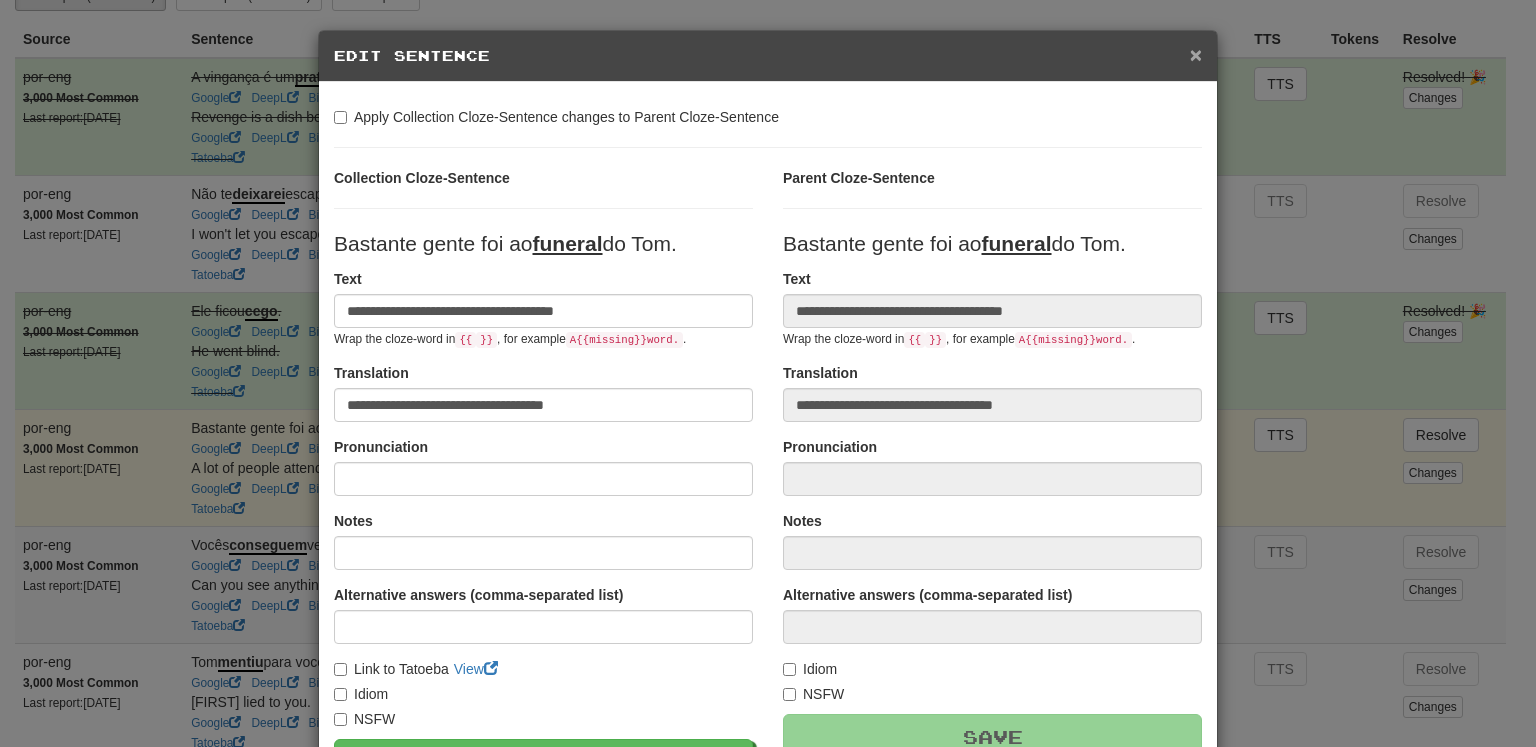 click on "×" at bounding box center (1196, 54) 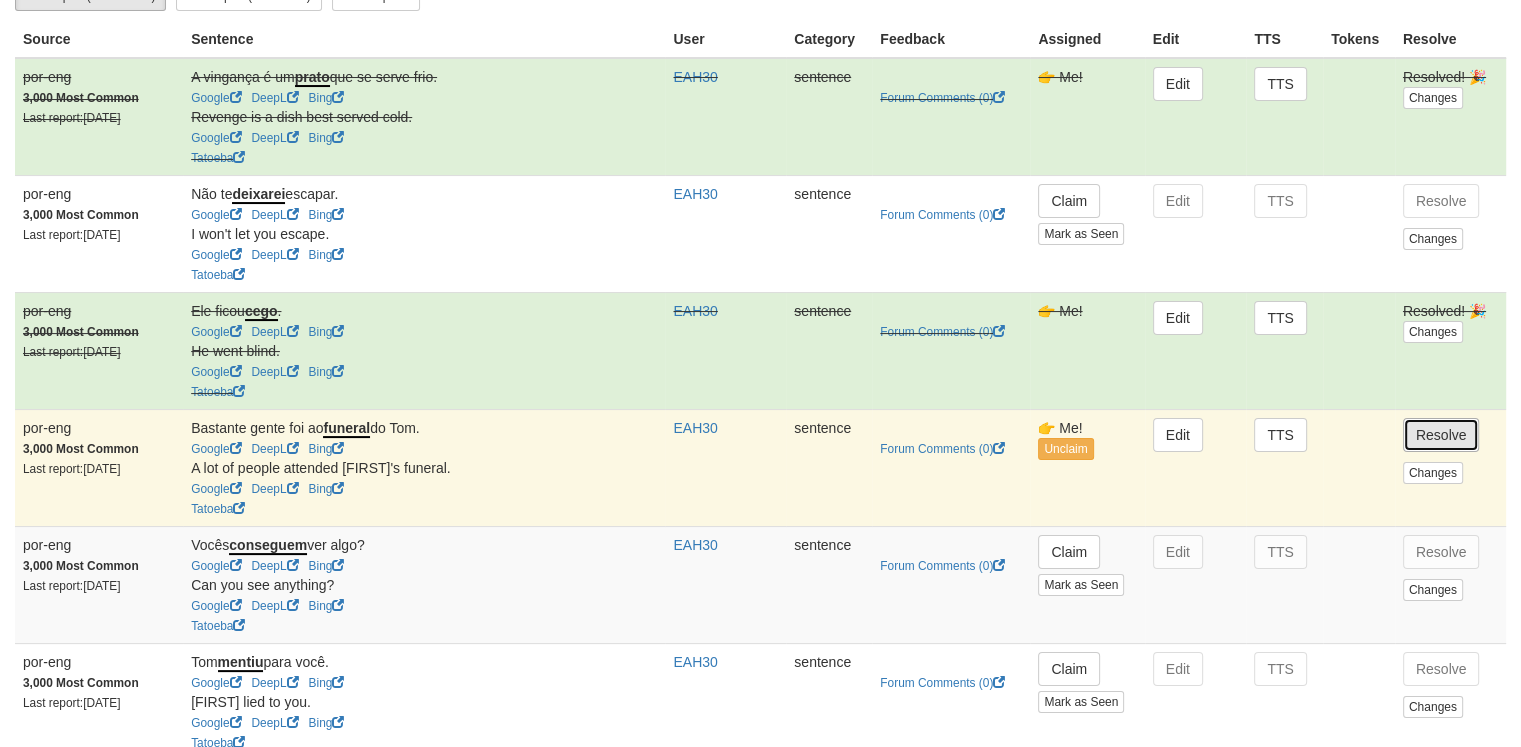 click on "Resolve" at bounding box center (1441, 435) 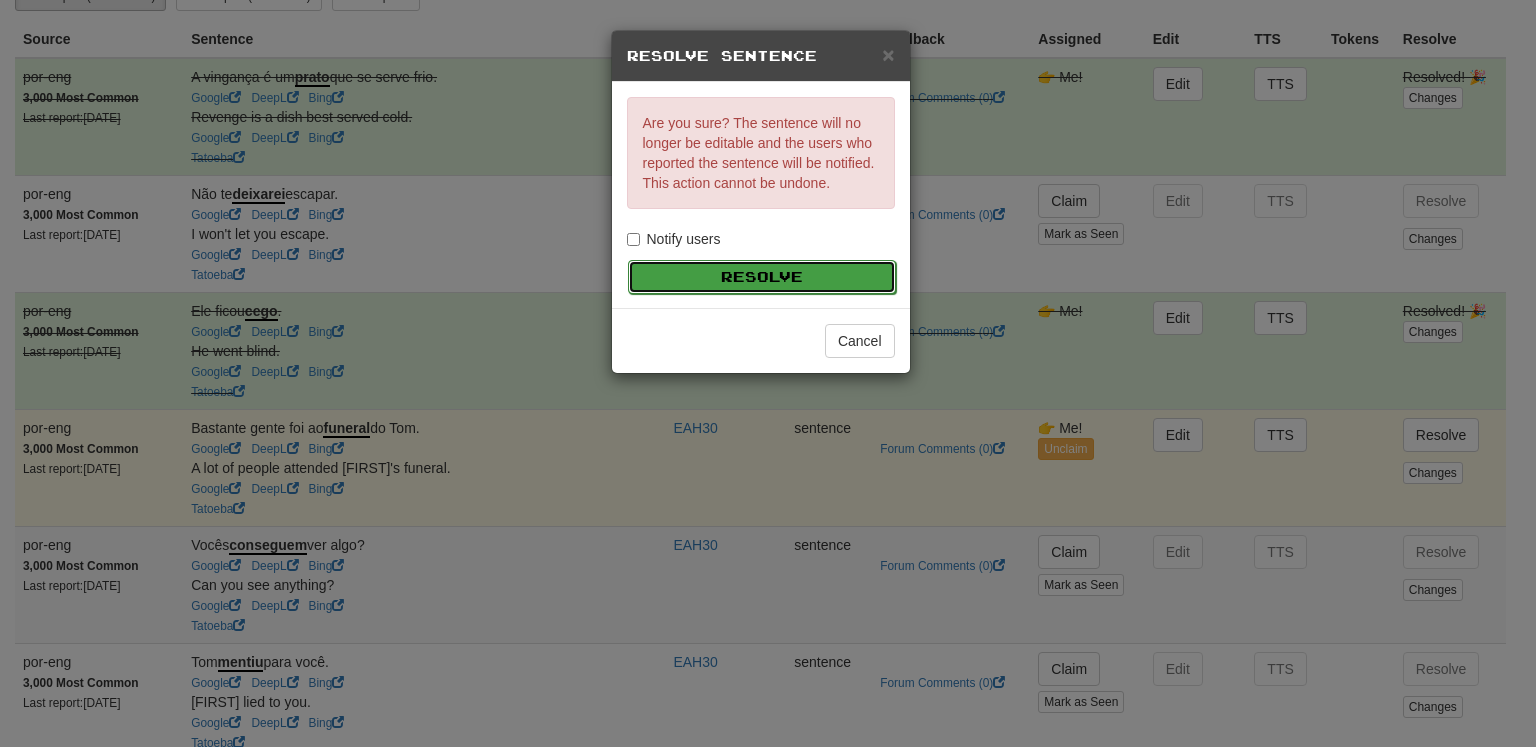 click on "Resolve" at bounding box center (762, 277) 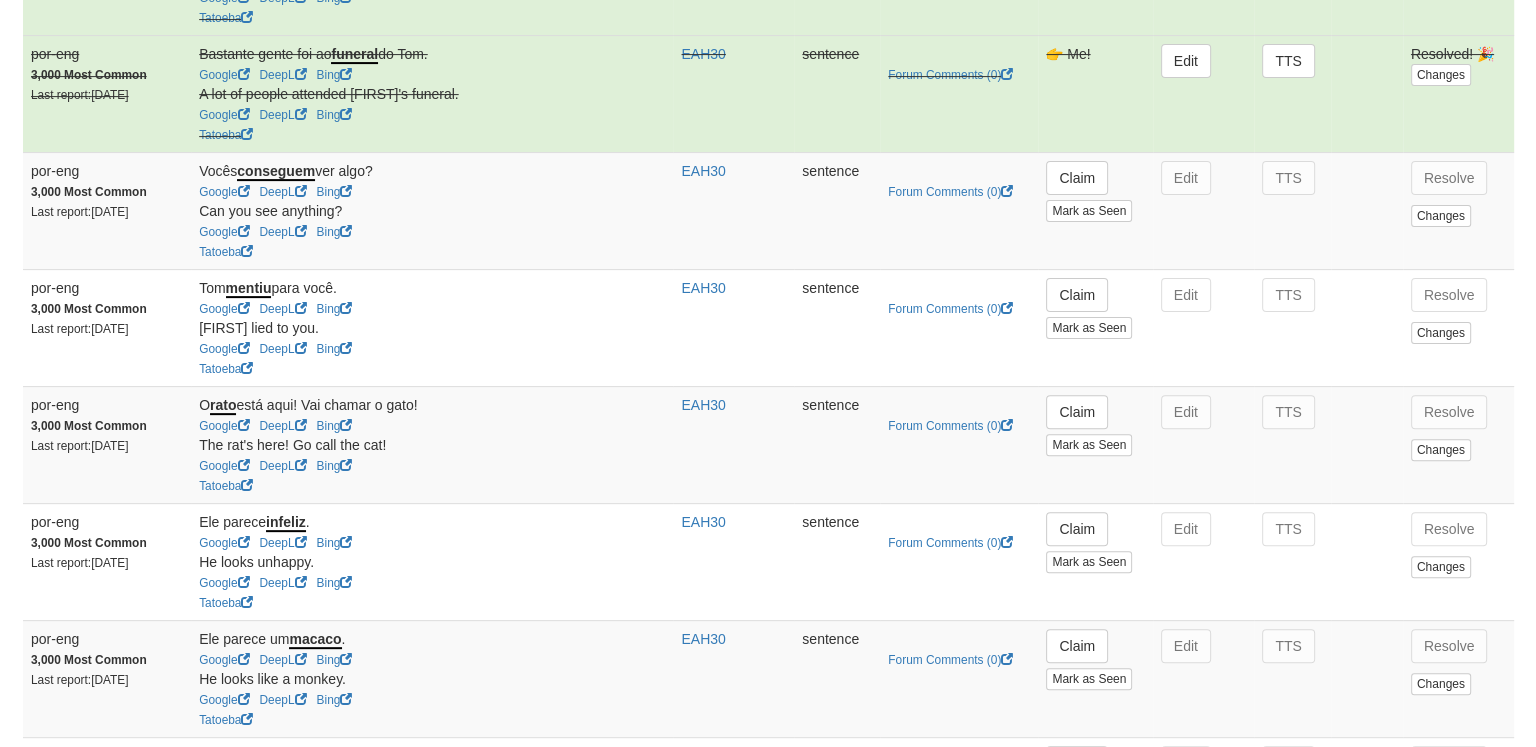 scroll, scrollTop: 615, scrollLeft: 0, axis: vertical 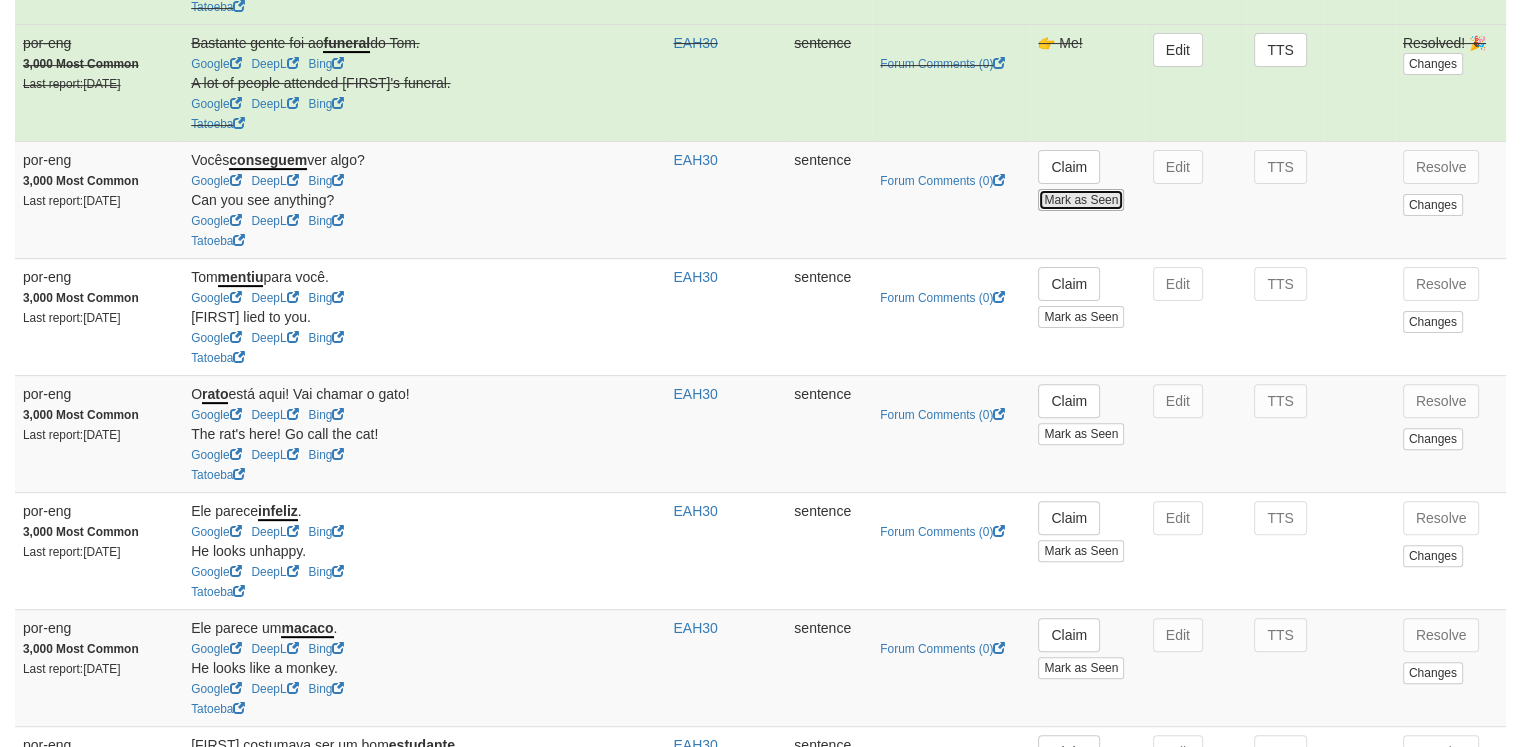 click on "Mark as Seen" at bounding box center [1081, 200] 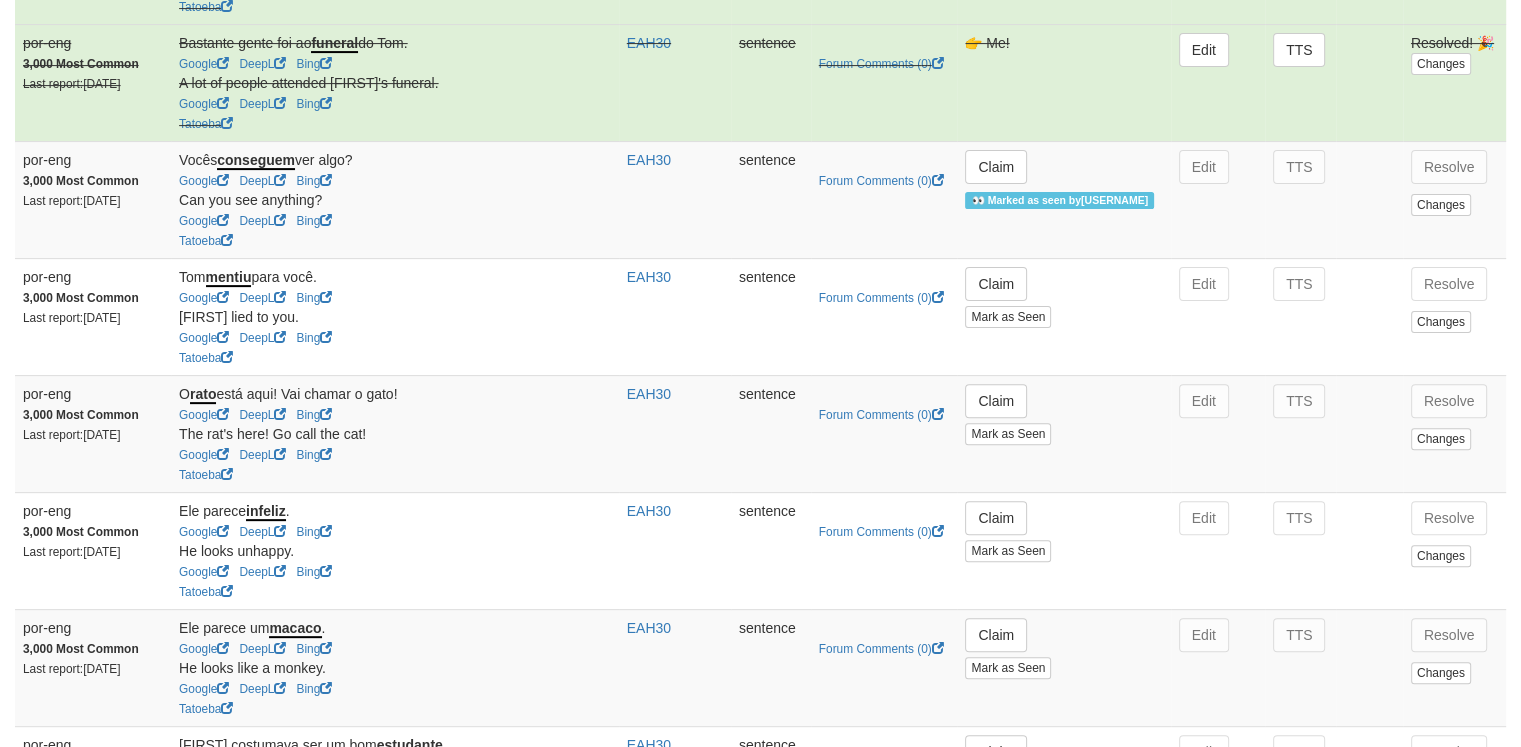 click on "👀 Marked as seen by [USERNAME]" at bounding box center [1059, 200] 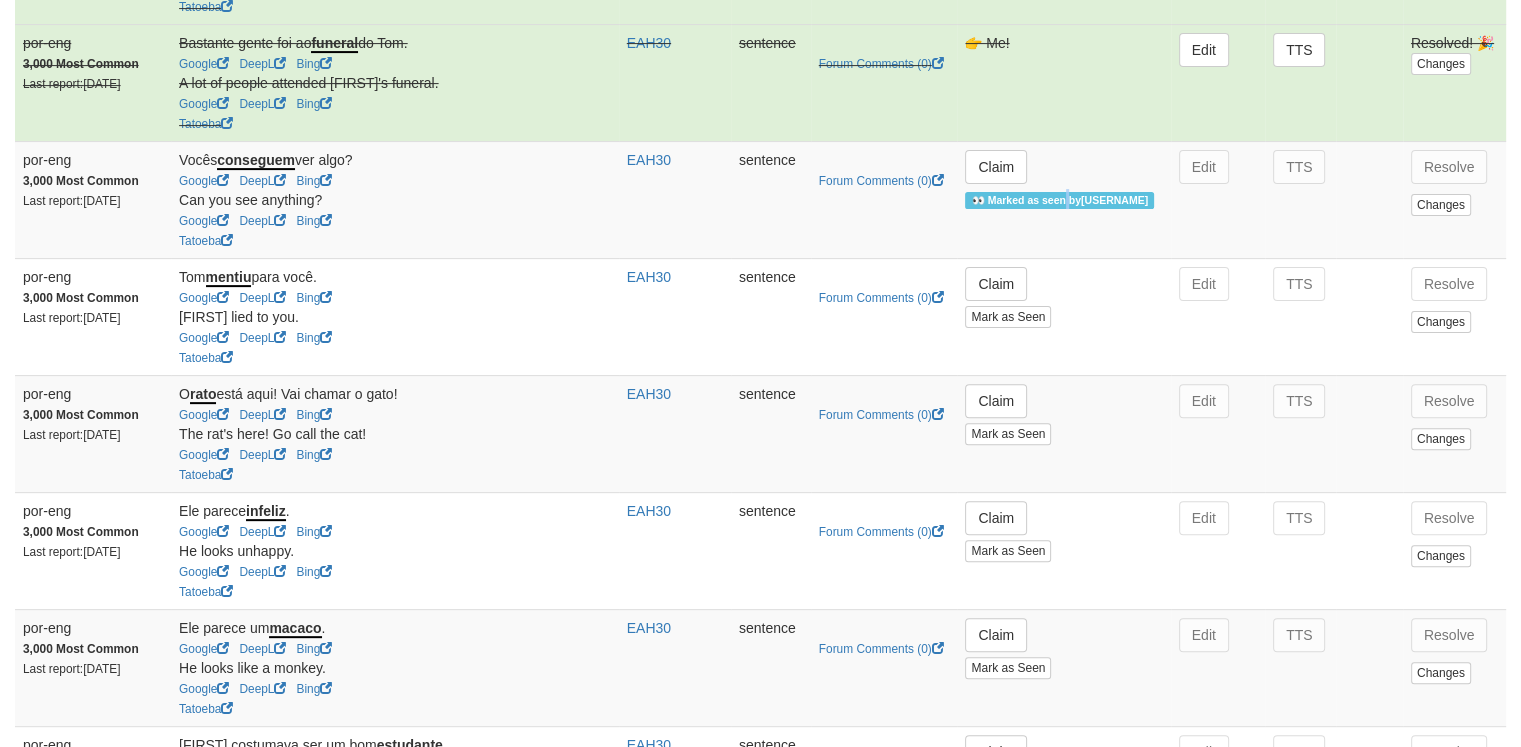click on "👀 Marked as seen by [USERNAME]" at bounding box center [1059, 200] 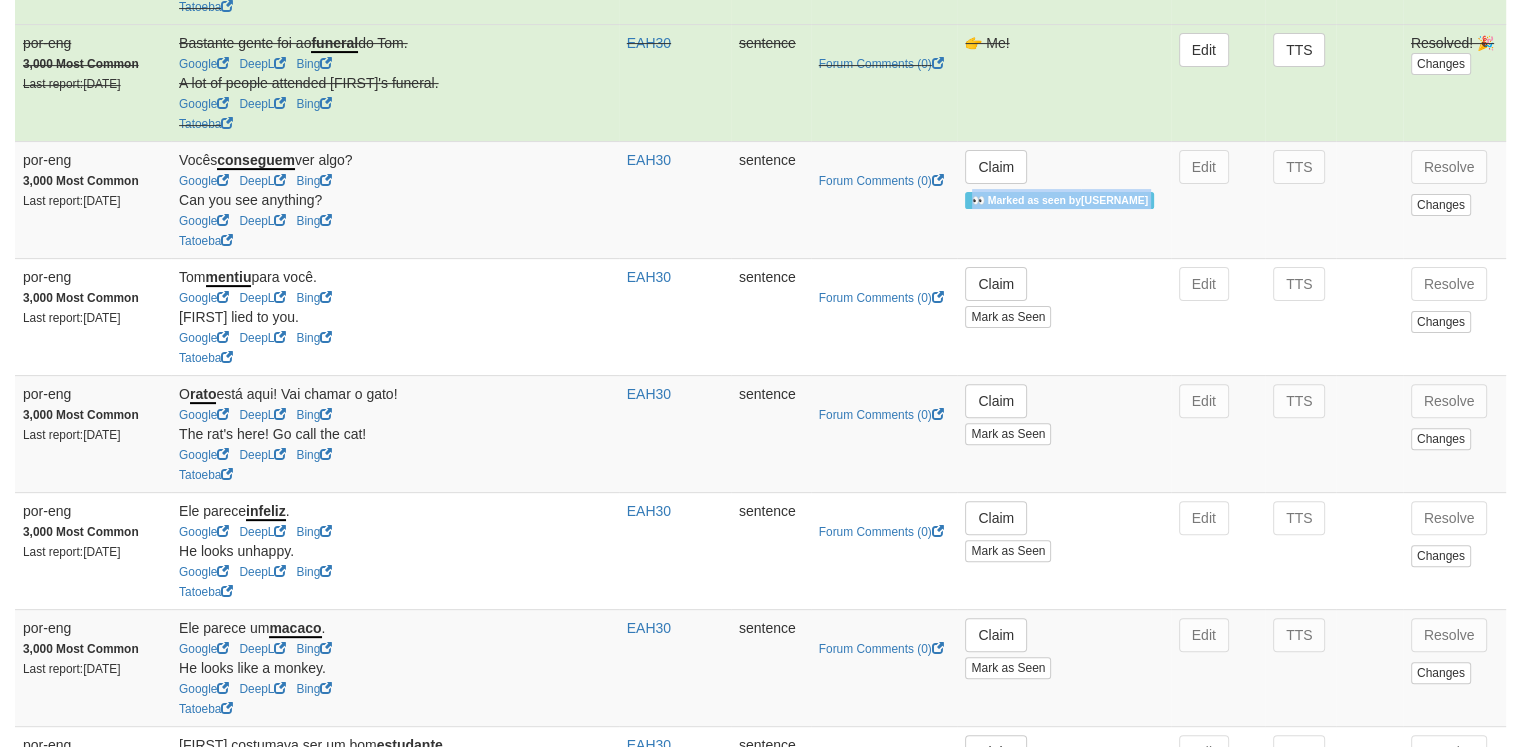 click on "👀 Marked as seen by [USERNAME]" at bounding box center [1059, 200] 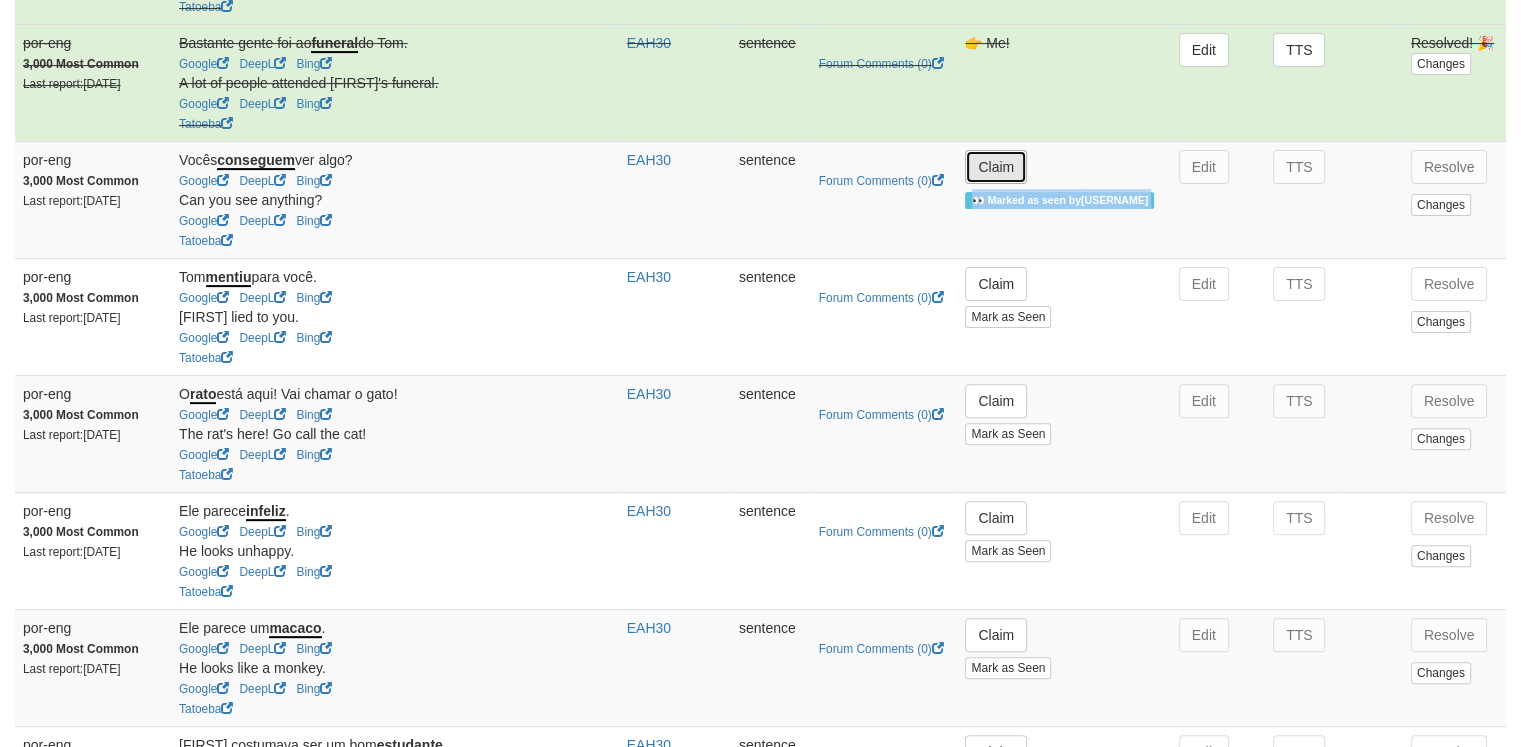 click on "Claim" at bounding box center [996, 167] 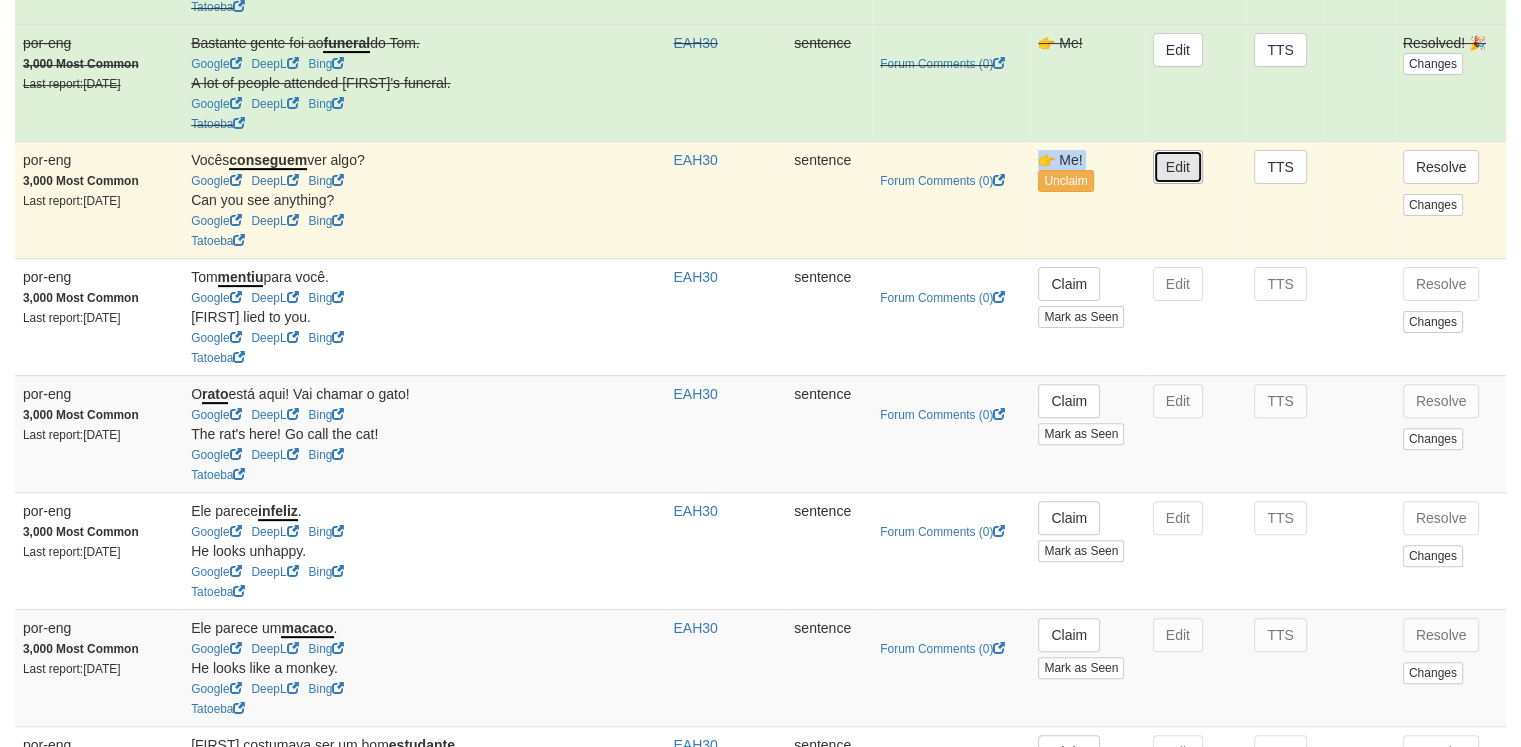 click on "Edit" at bounding box center [1178, 167] 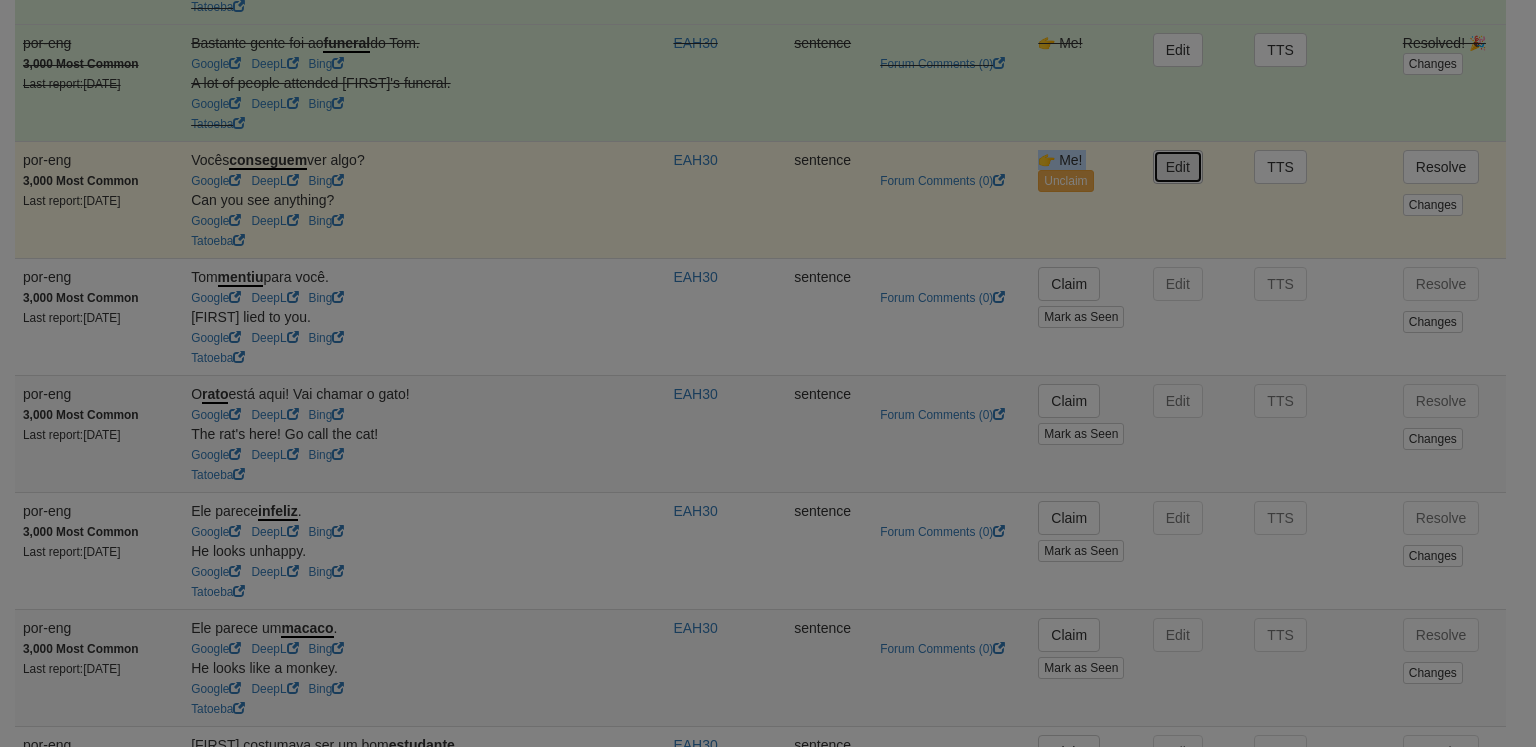 type on "**********" 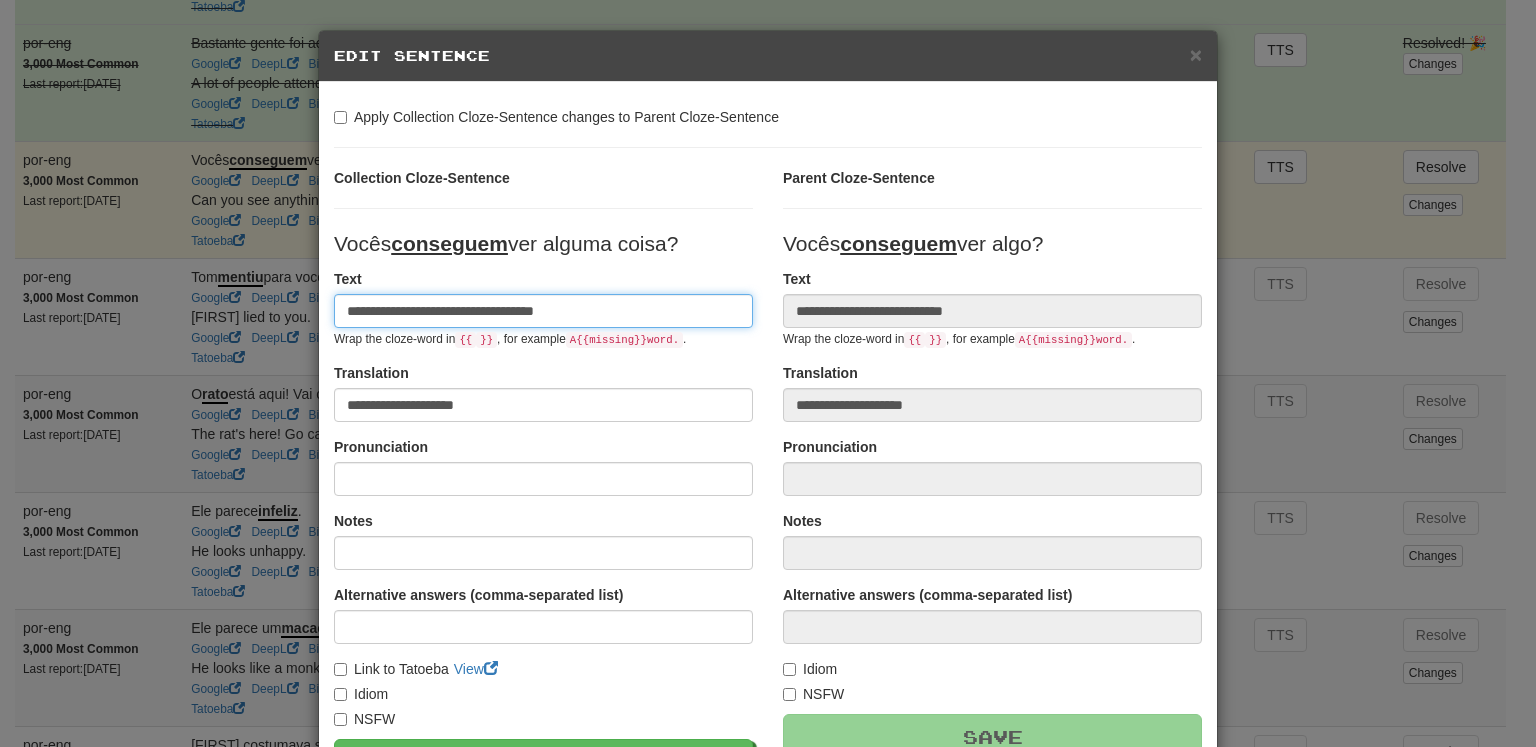 type on "**********" 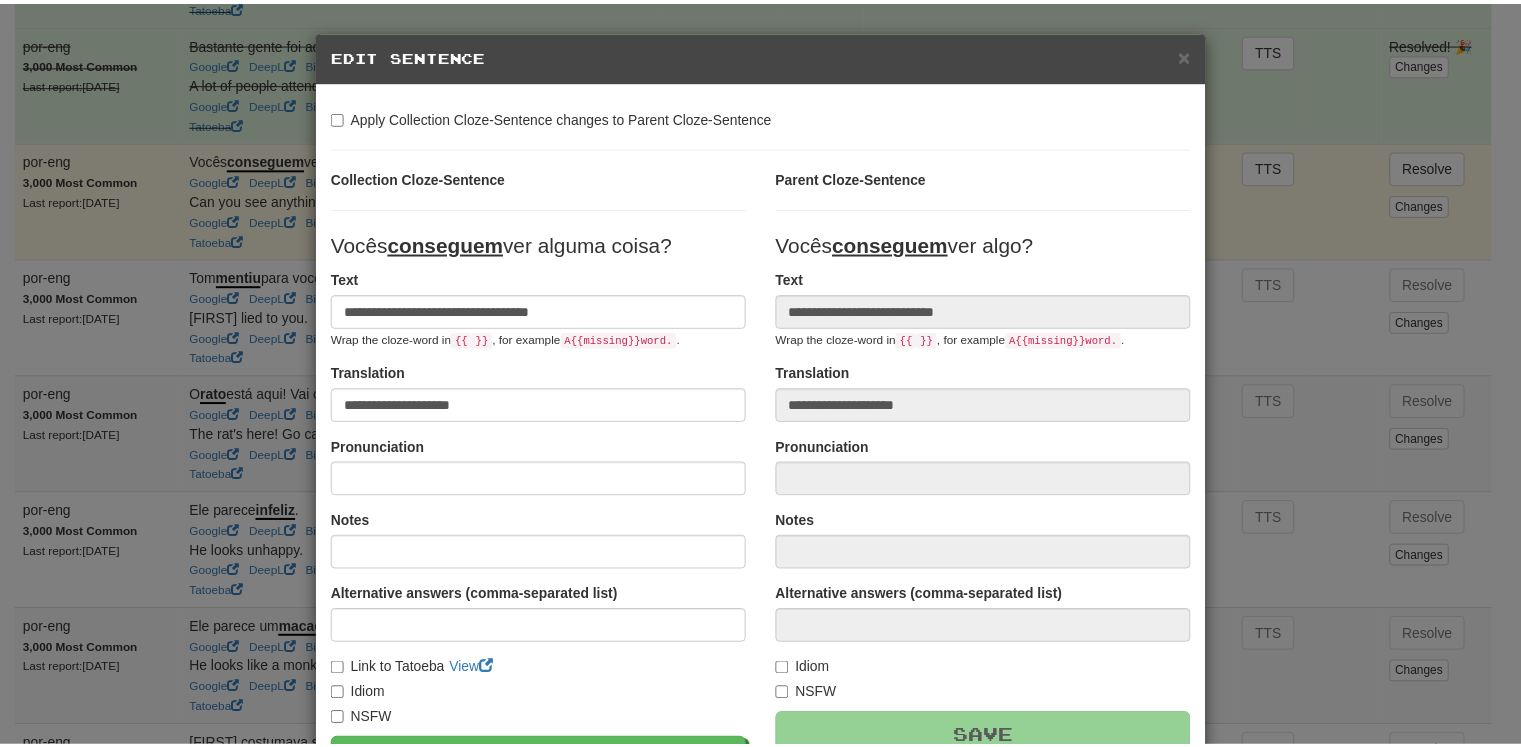 scroll, scrollTop: 228, scrollLeft: 0, axis: vertical 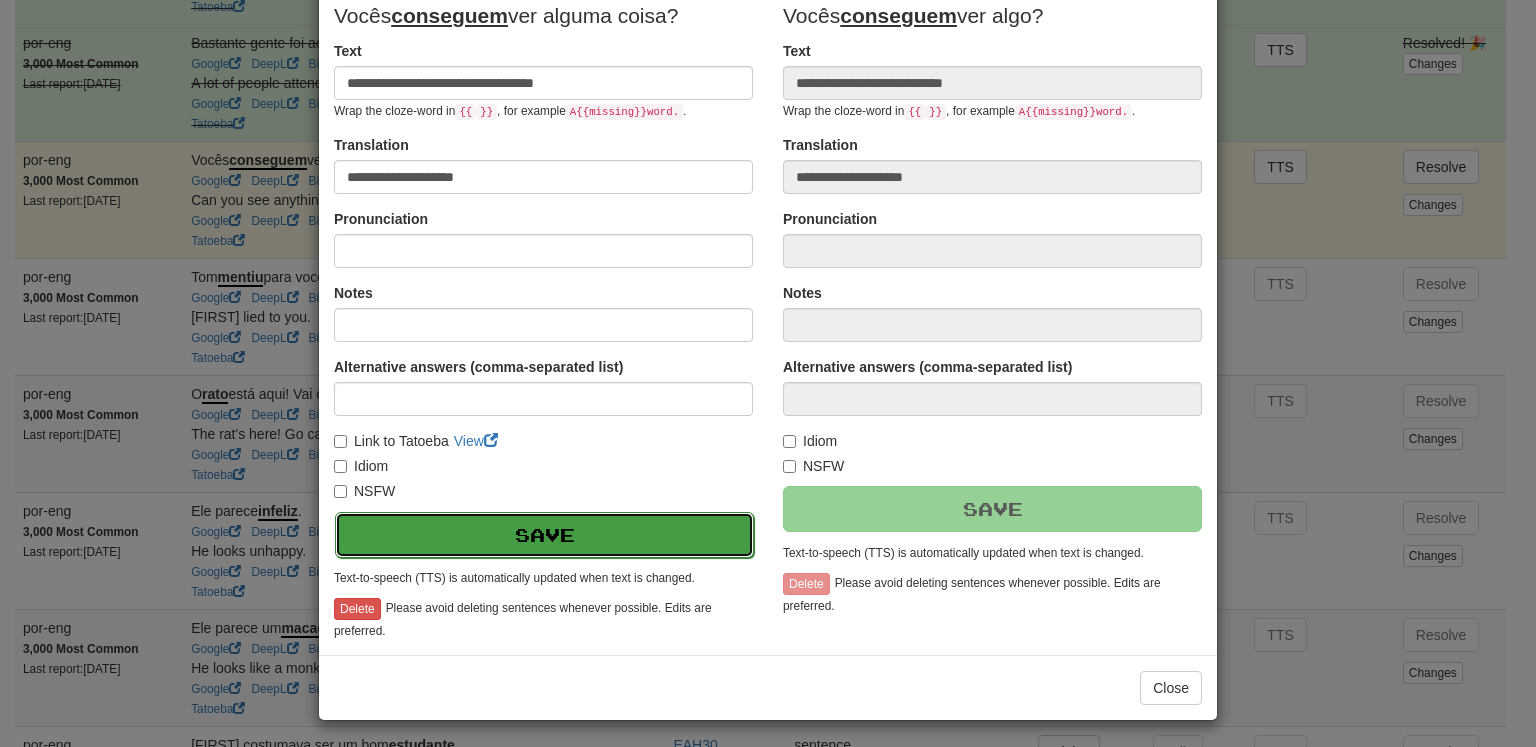 click on "Save" at bounding box center (544, 535) 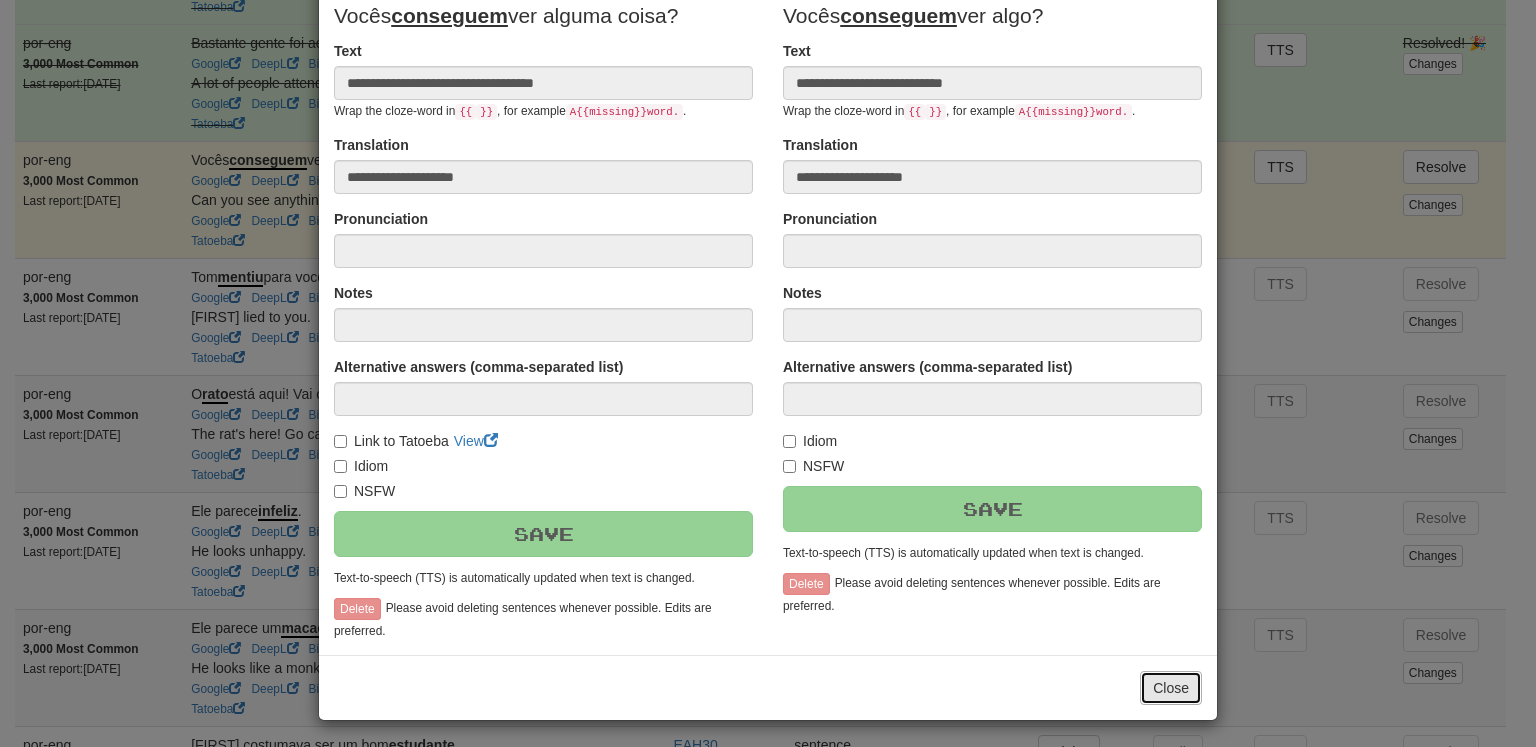 click on "Close" at bounding box center [1171, 688] 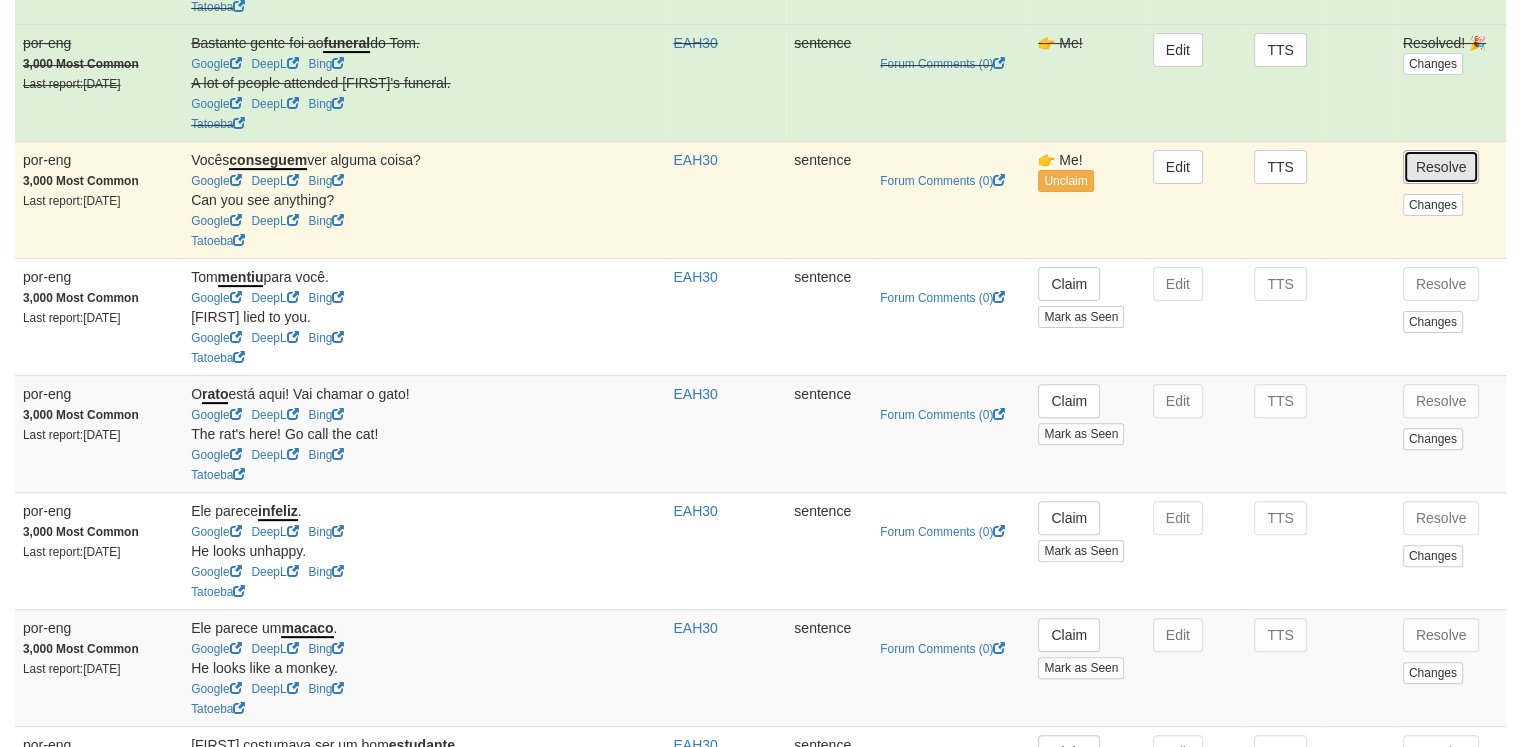 click on "Resolve" at bounding box center (1441, 167) 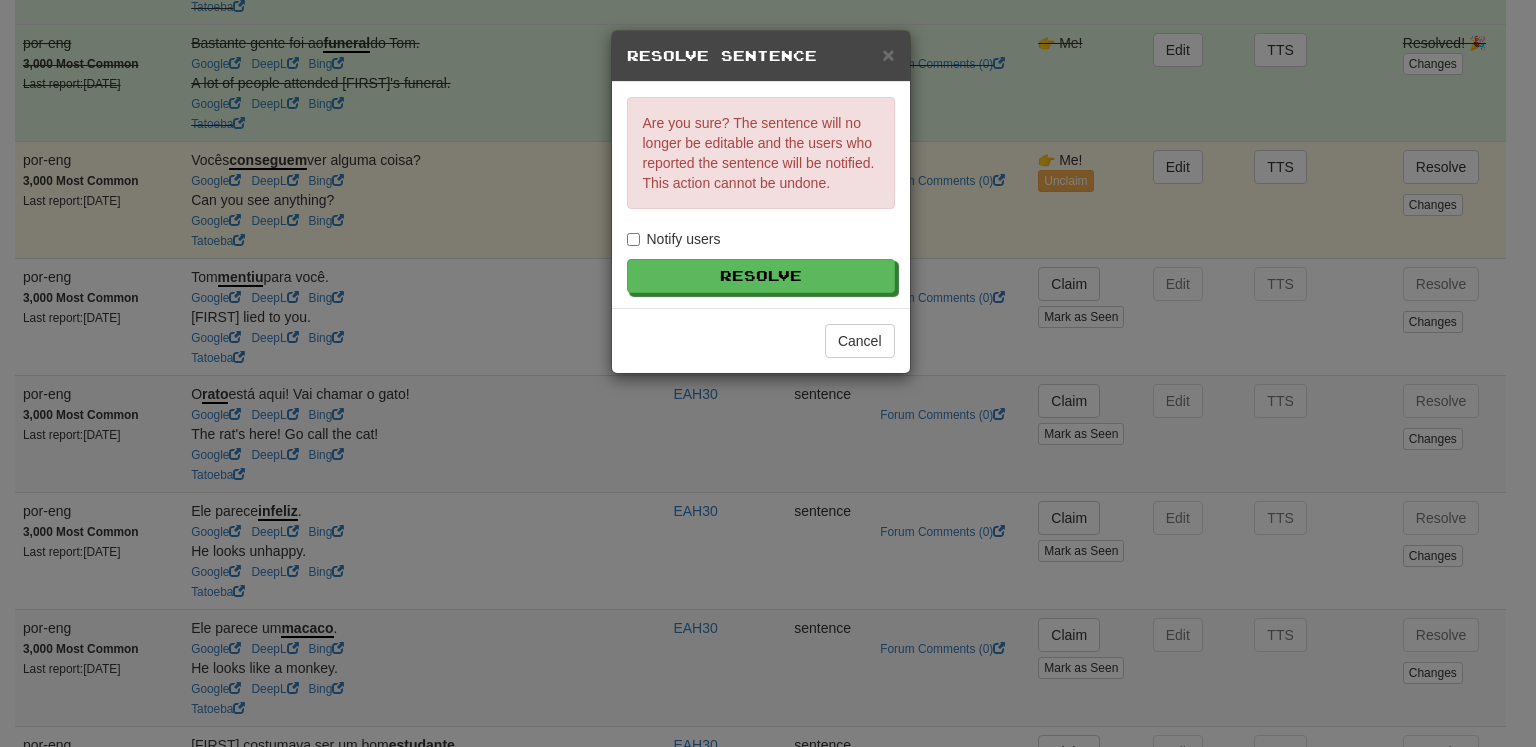 click on "Notify users" at bounding box center (674, 239) 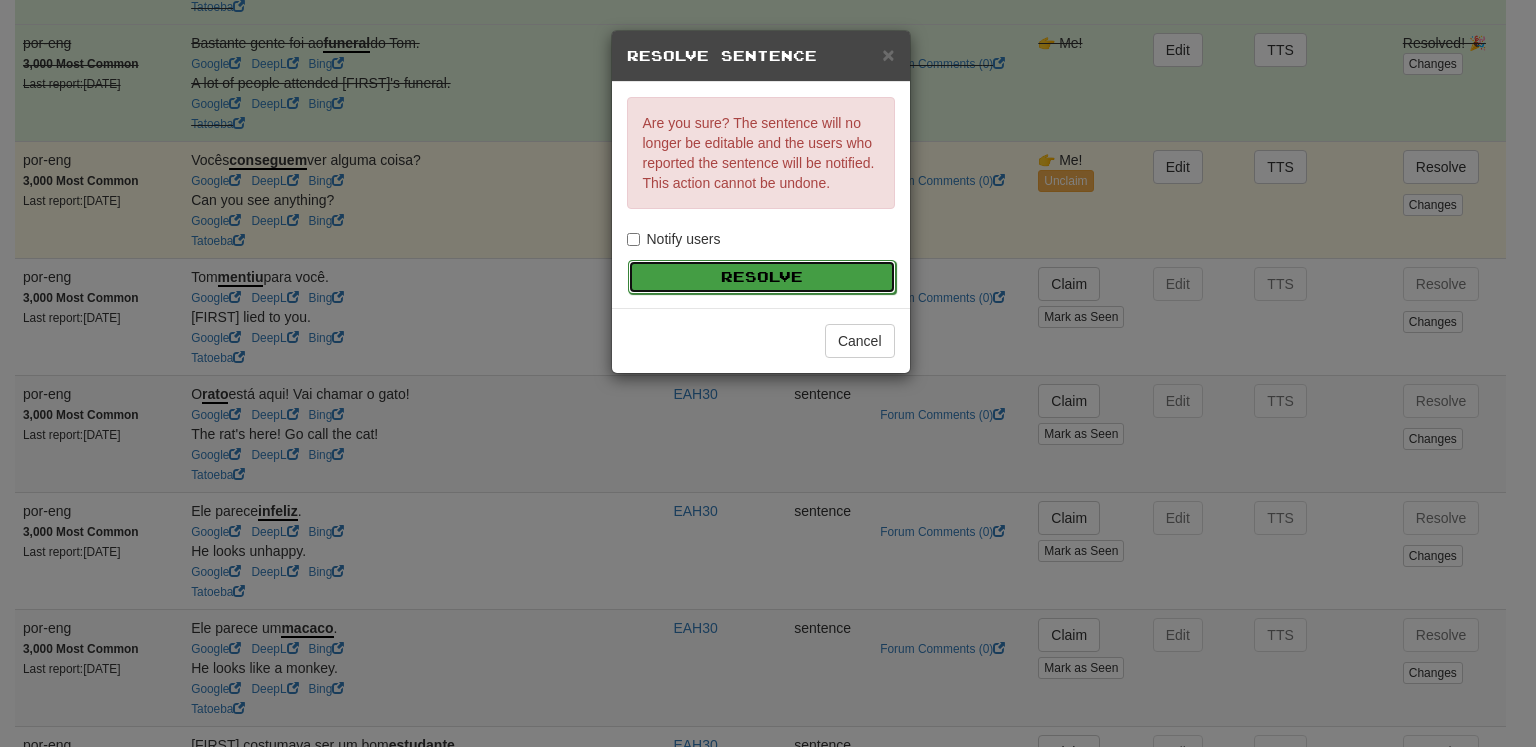 click on "Resolve" at bounding box center [762, 277] 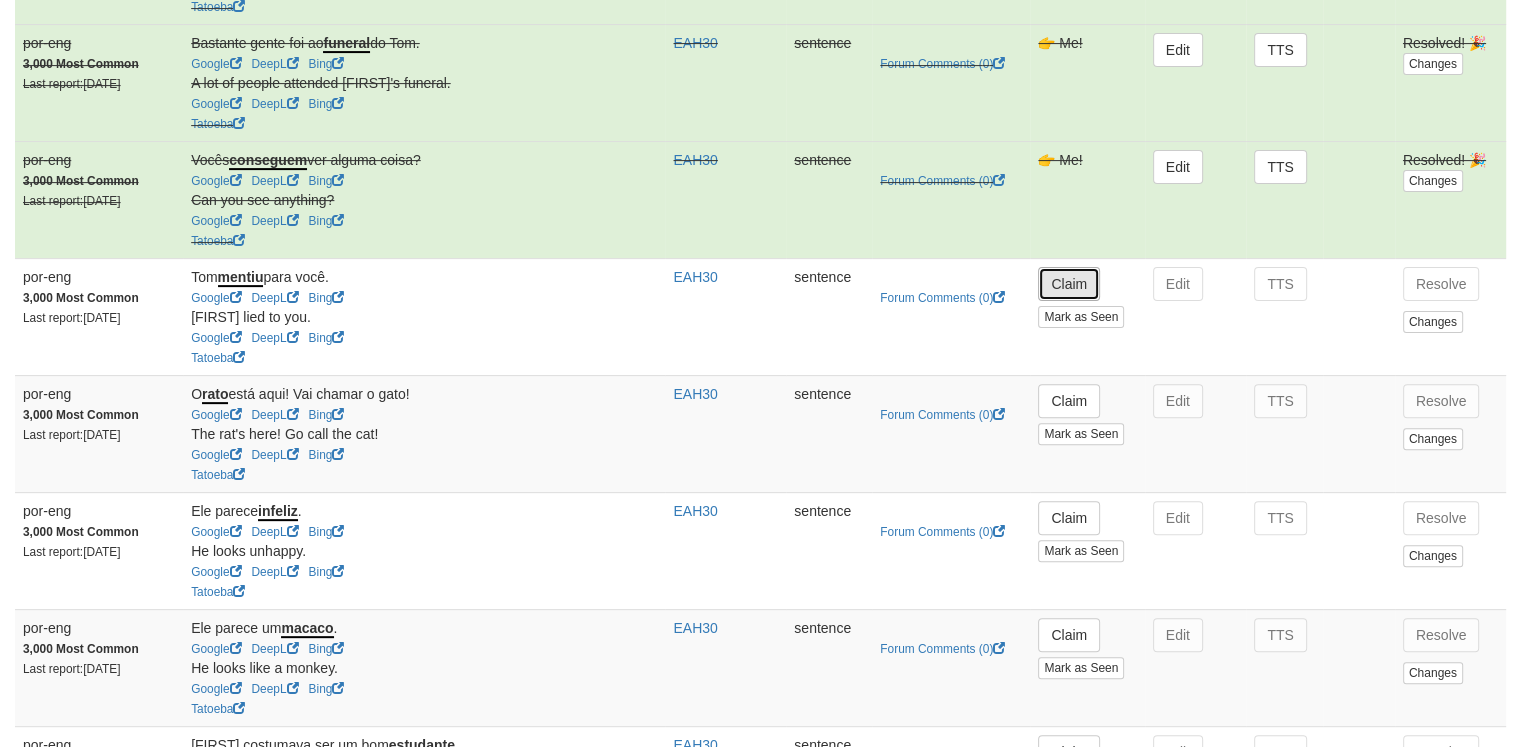 click on "Claim" at bounding box center [1069, 284] 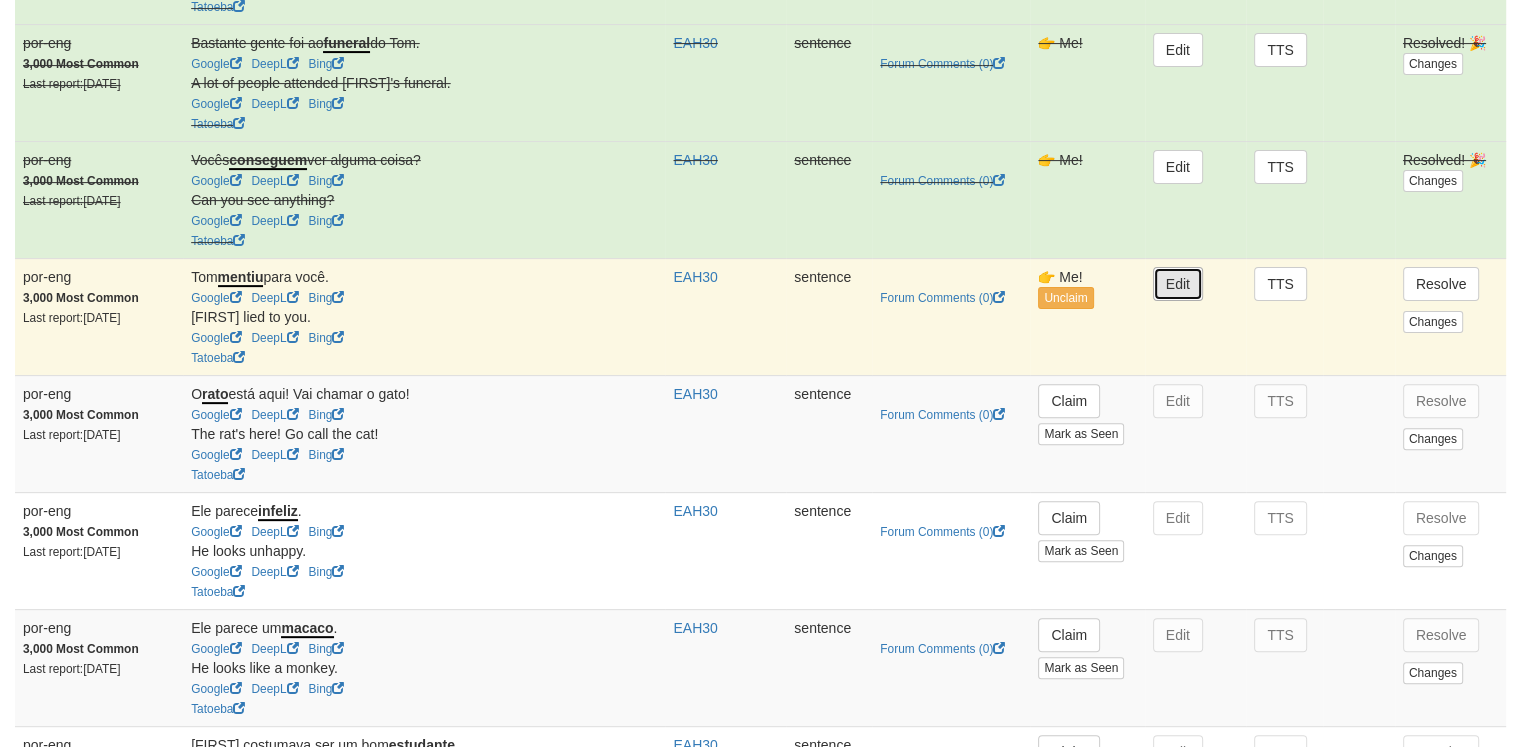 click on "Edit" at bounding box center [1178, 284] 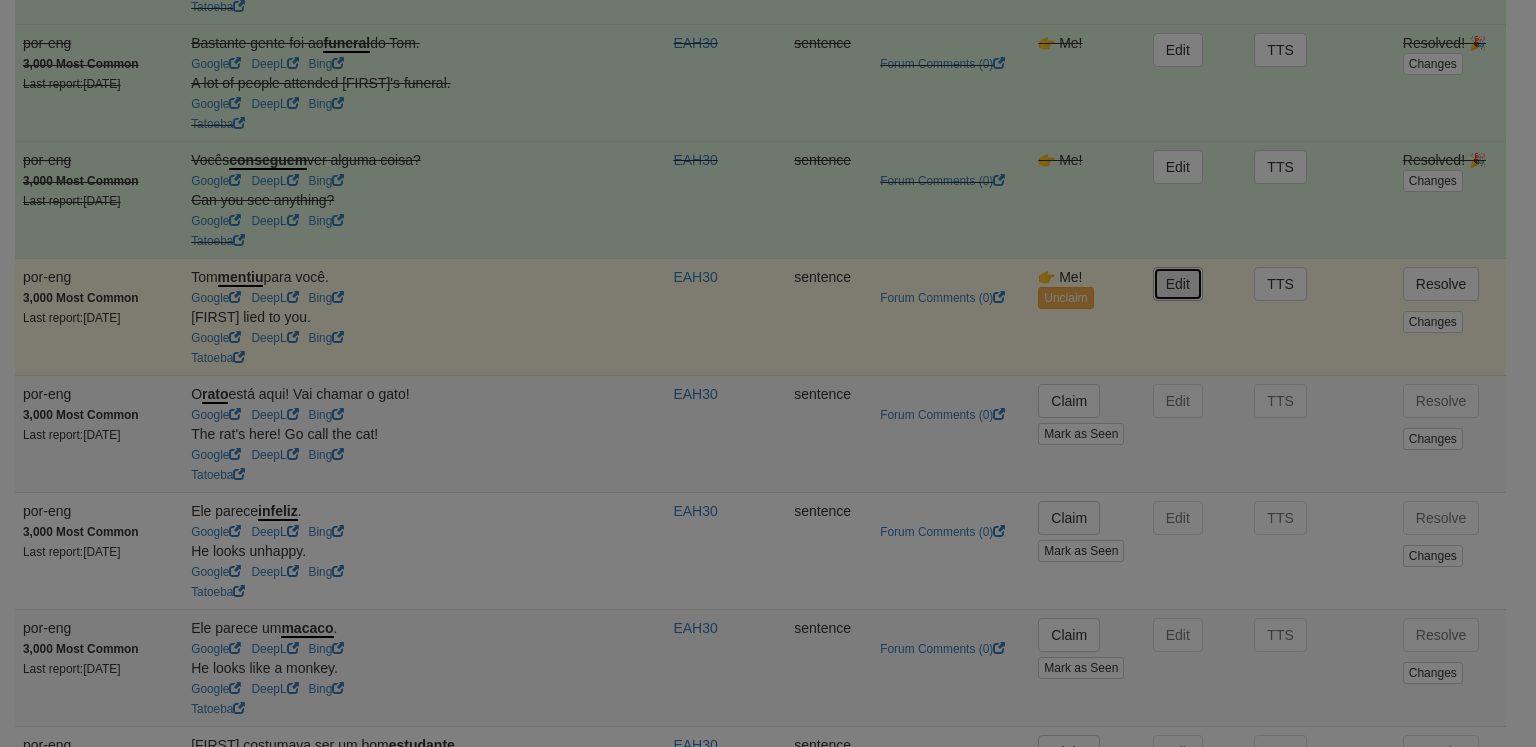 type on "**********" 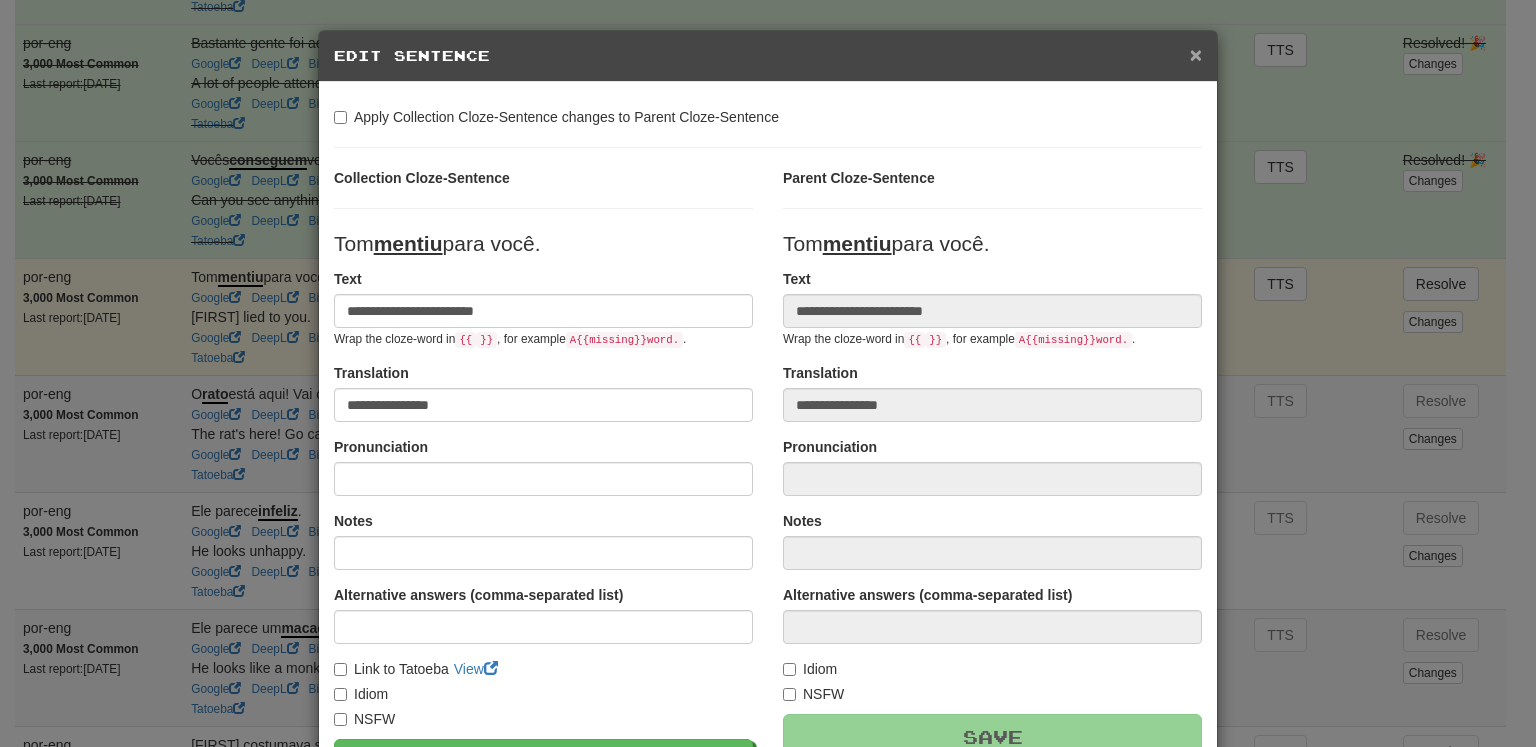 click on "×" at bounding box center (1196, 54) 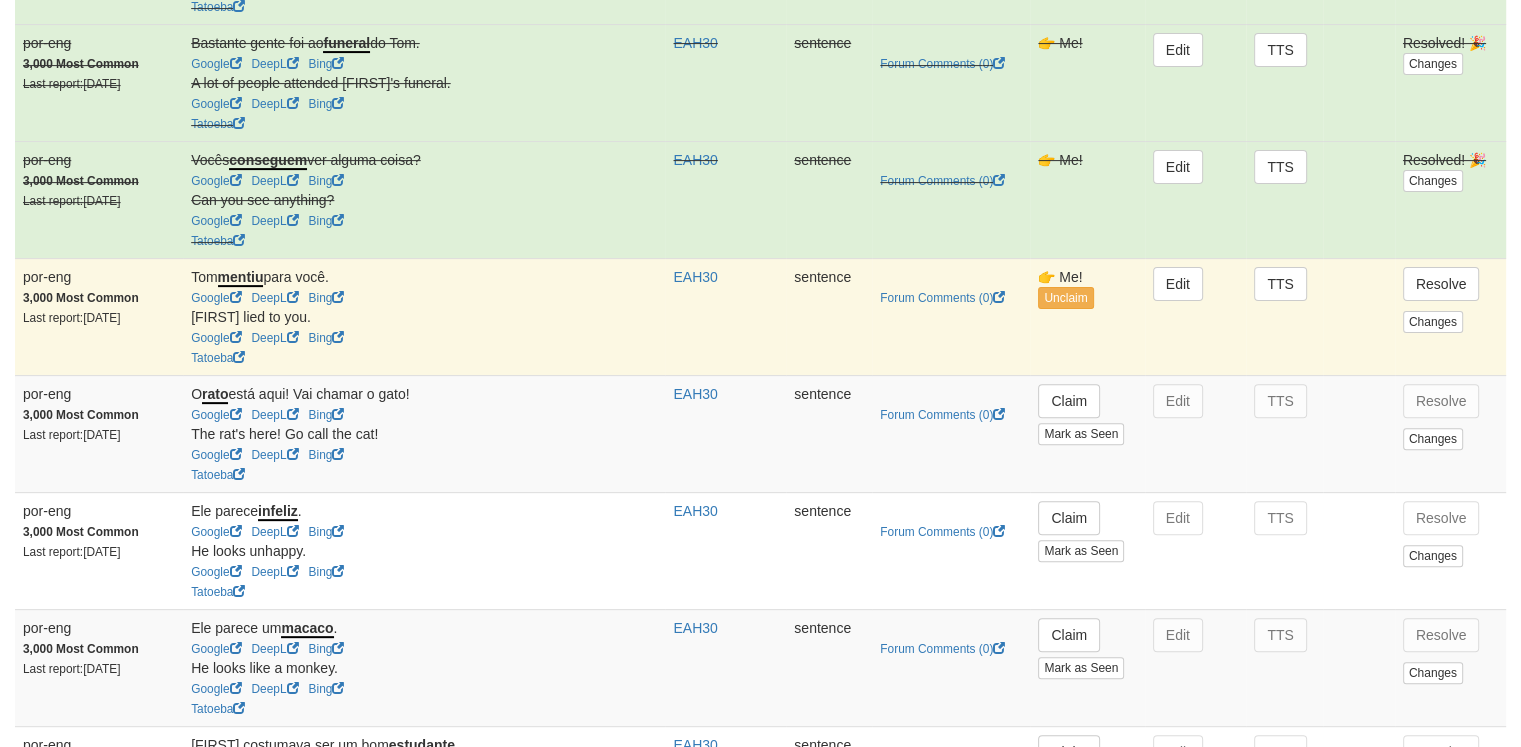 click on "Resolve Changes" at bounding box center [1450, 316] 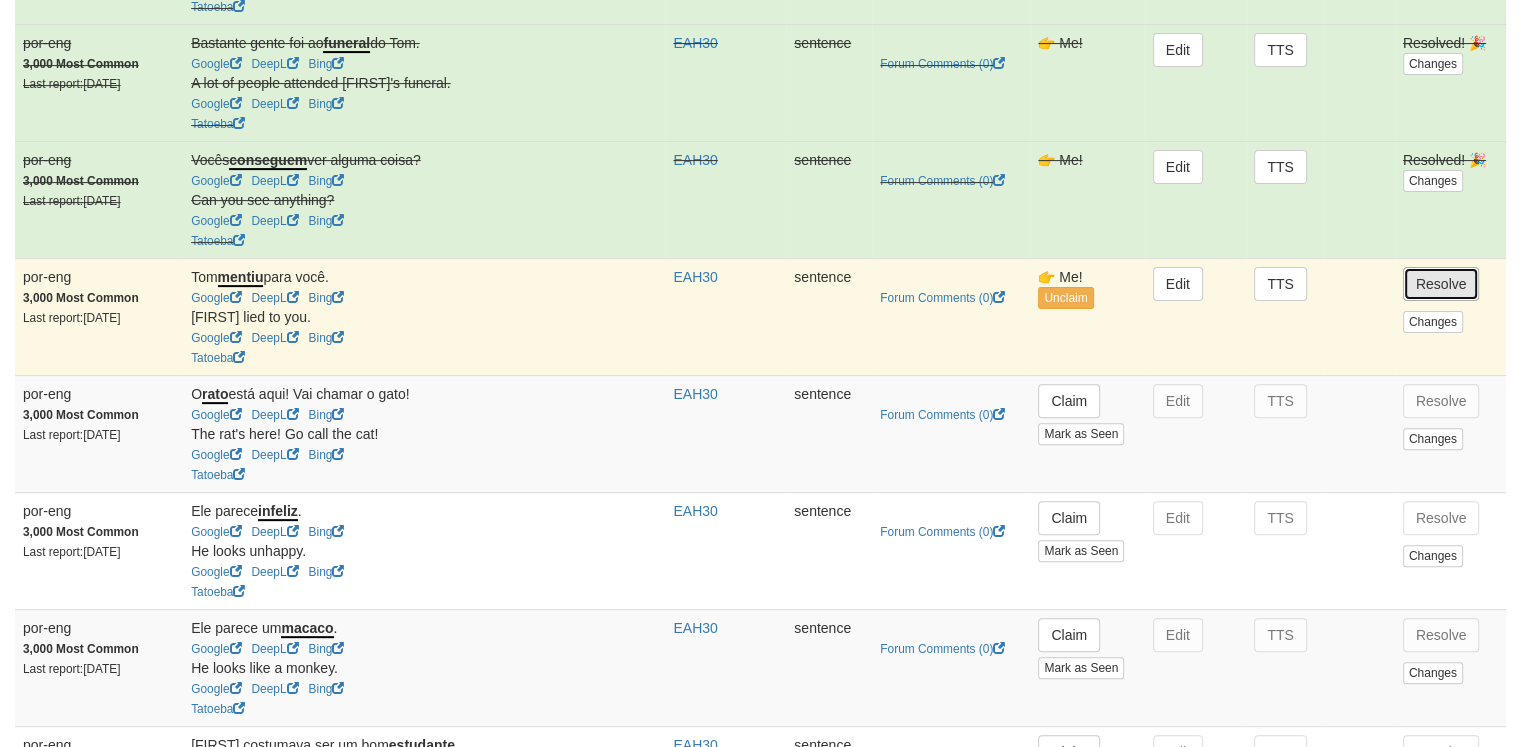 click on "Resolve" at bounding box center [1441, 284] 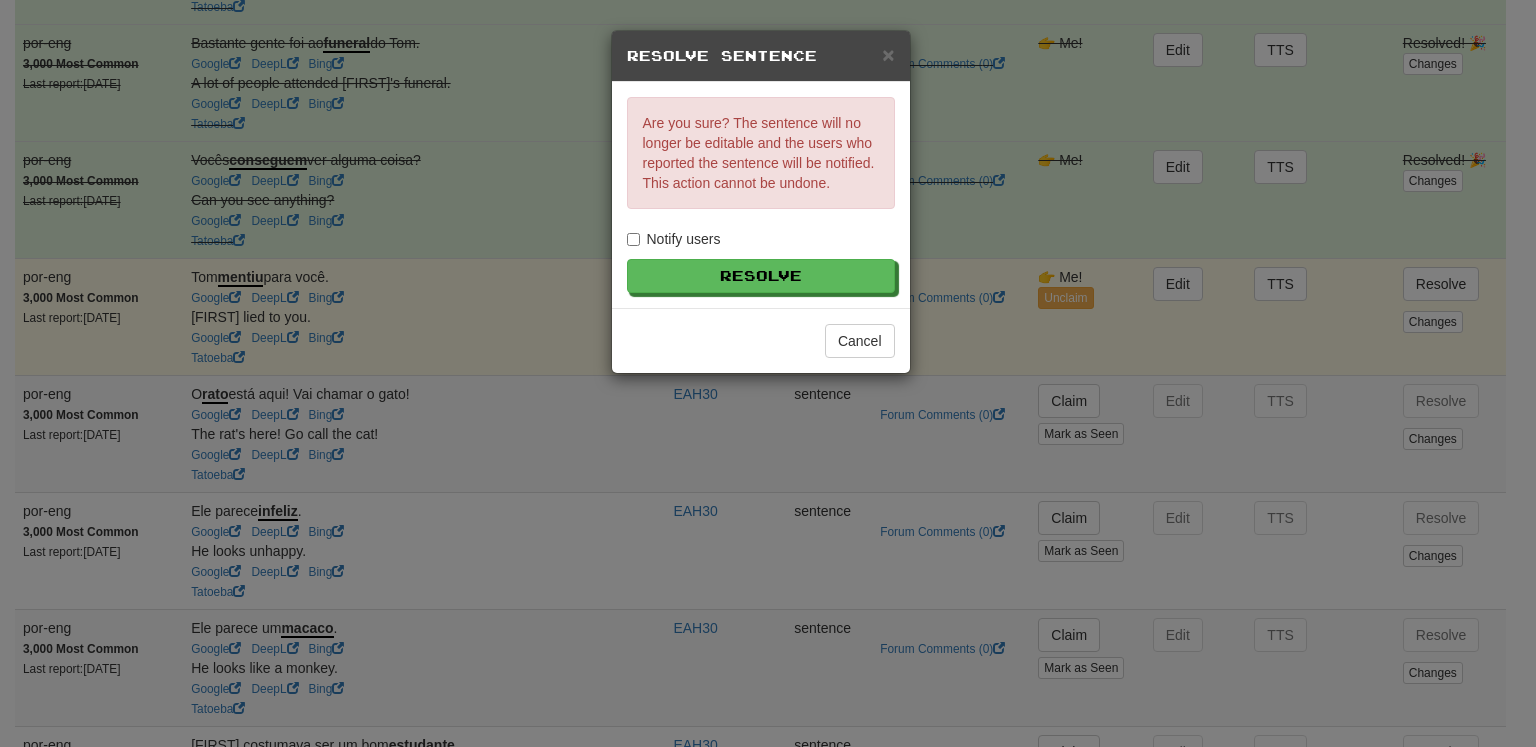 click on "Notify users" at bounding box center [674, 239] 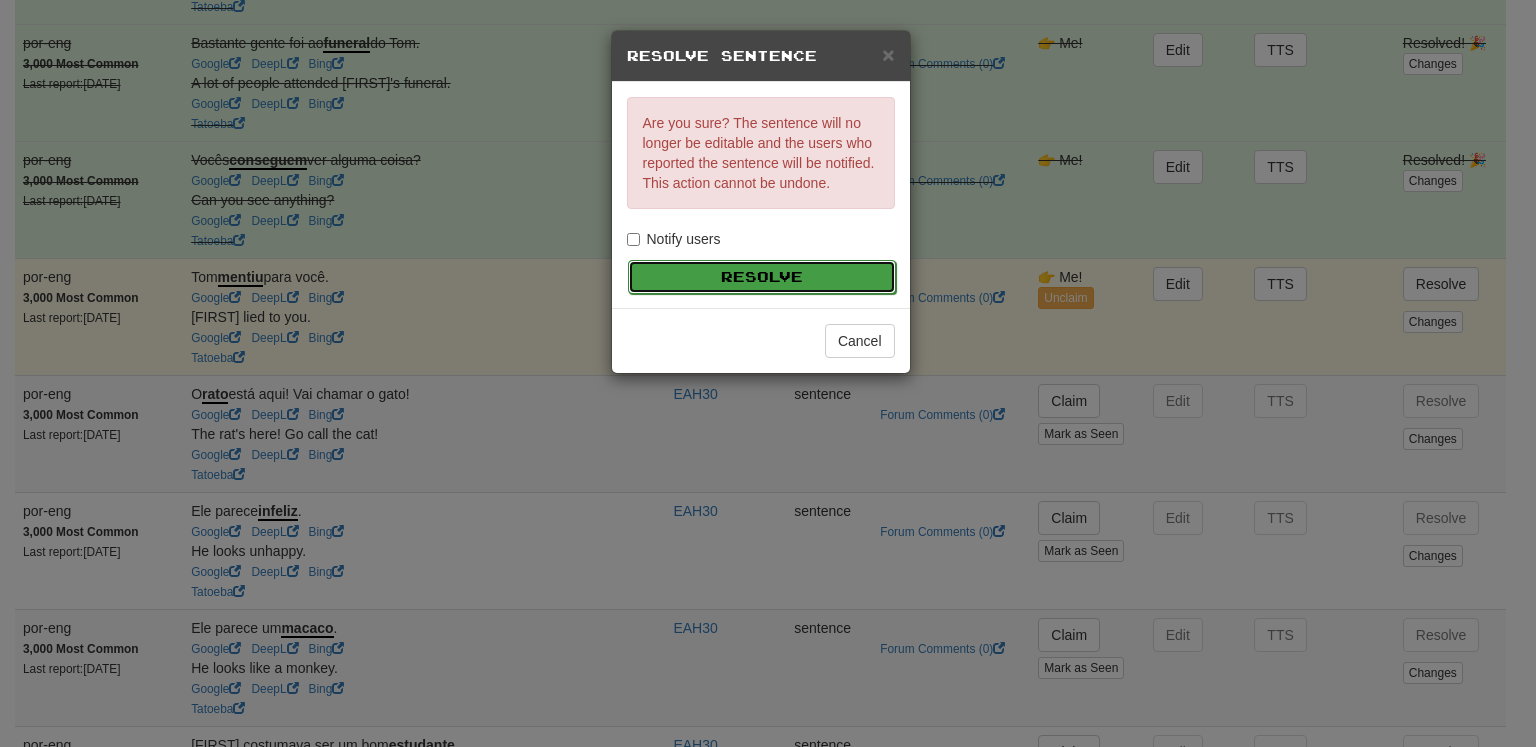 click on "Resolve" at bounding box center [762, 277] 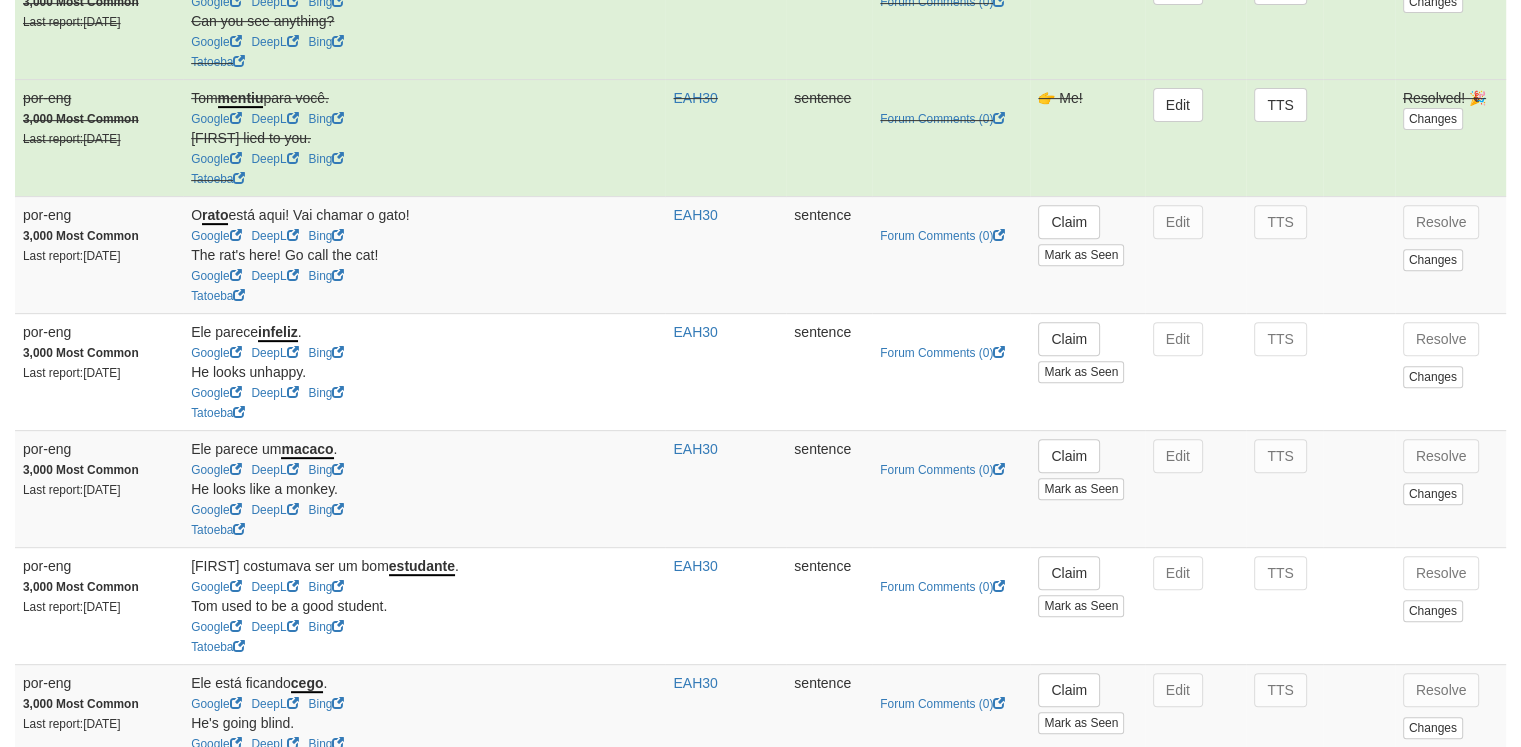 scroll, scrollTop: 845, scrollLeft: 0, axis: vertical 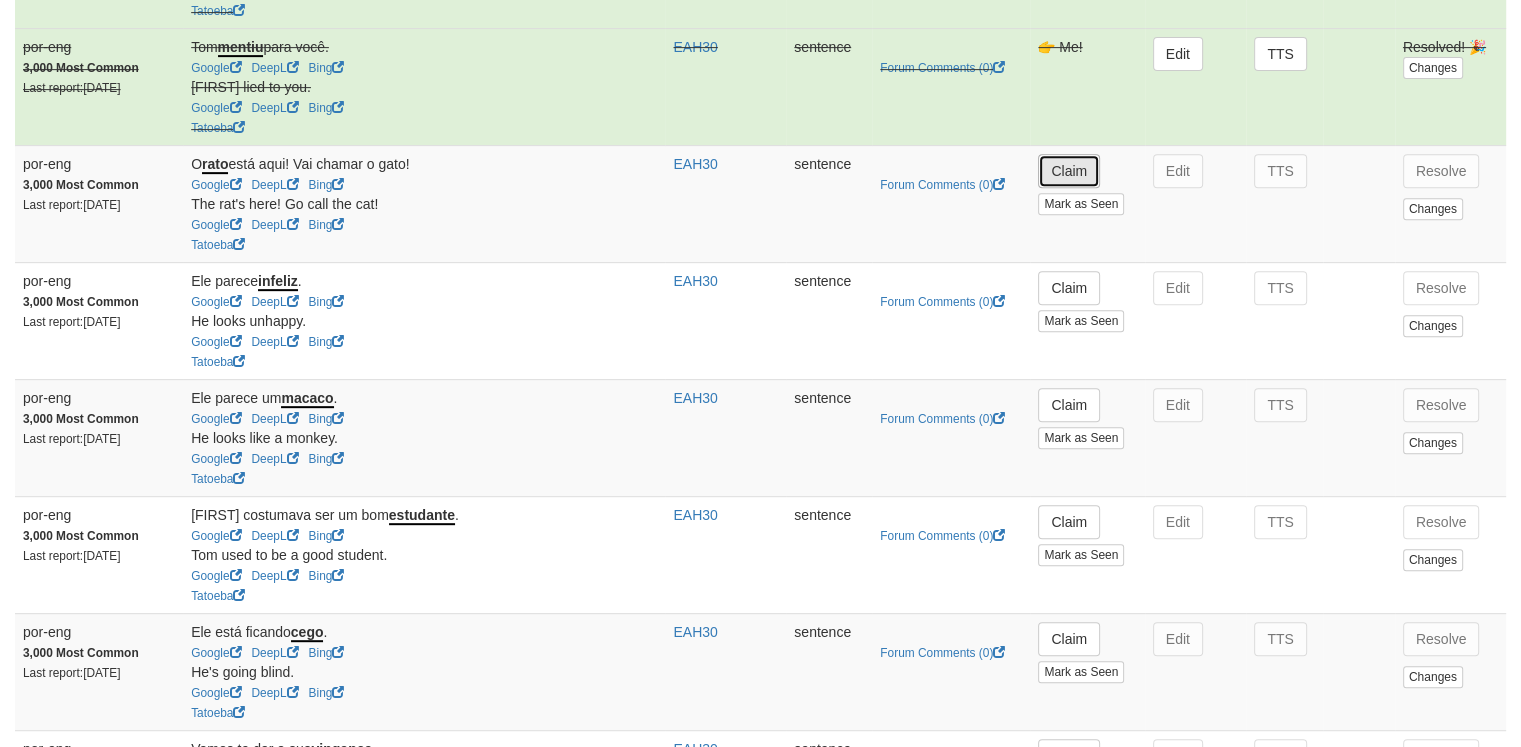 click on "Claim" at bounding box center (1069, 171) 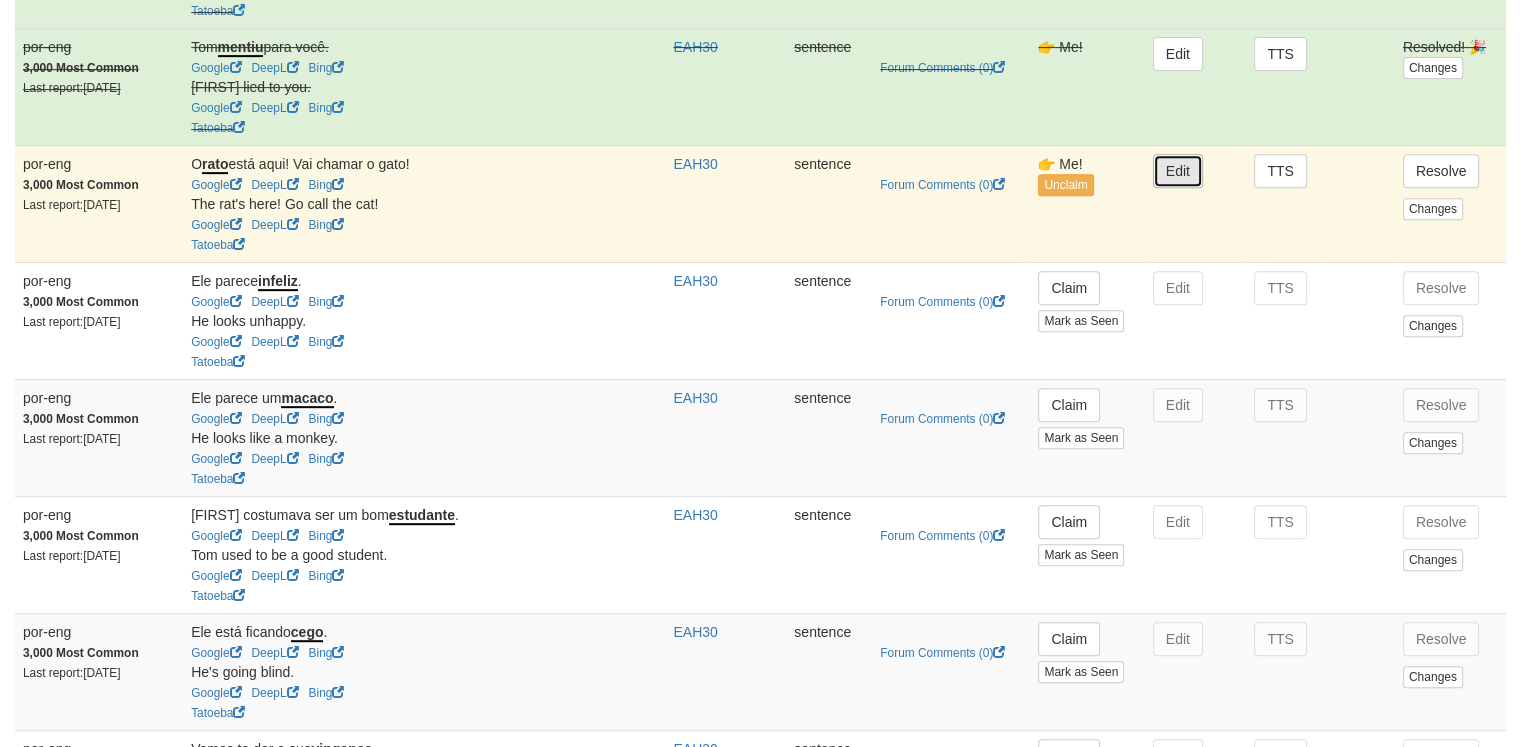 click on "Edit" at bounding box center (1178, 171) 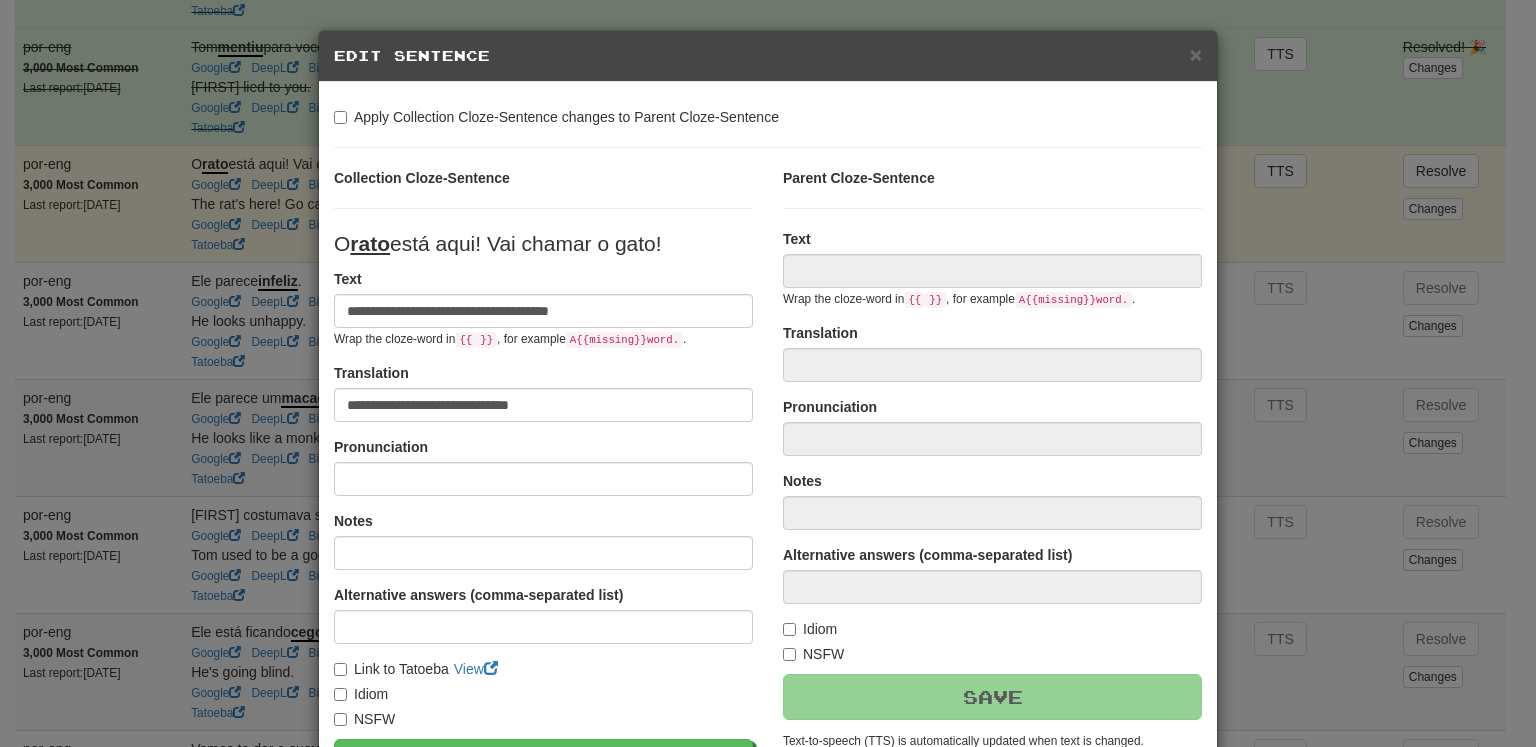 type on "**********" 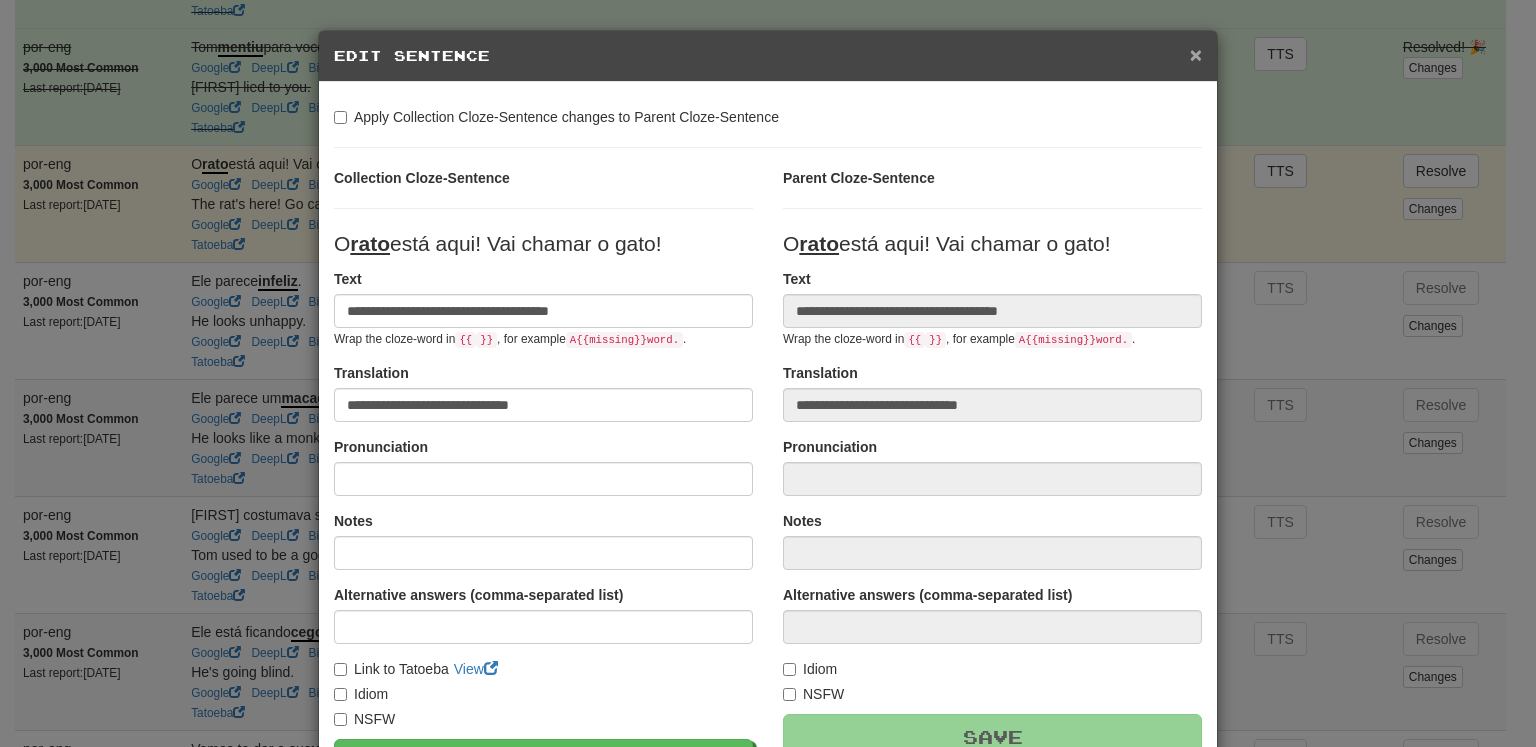 click on "×" at bounding box center (1196, 54) 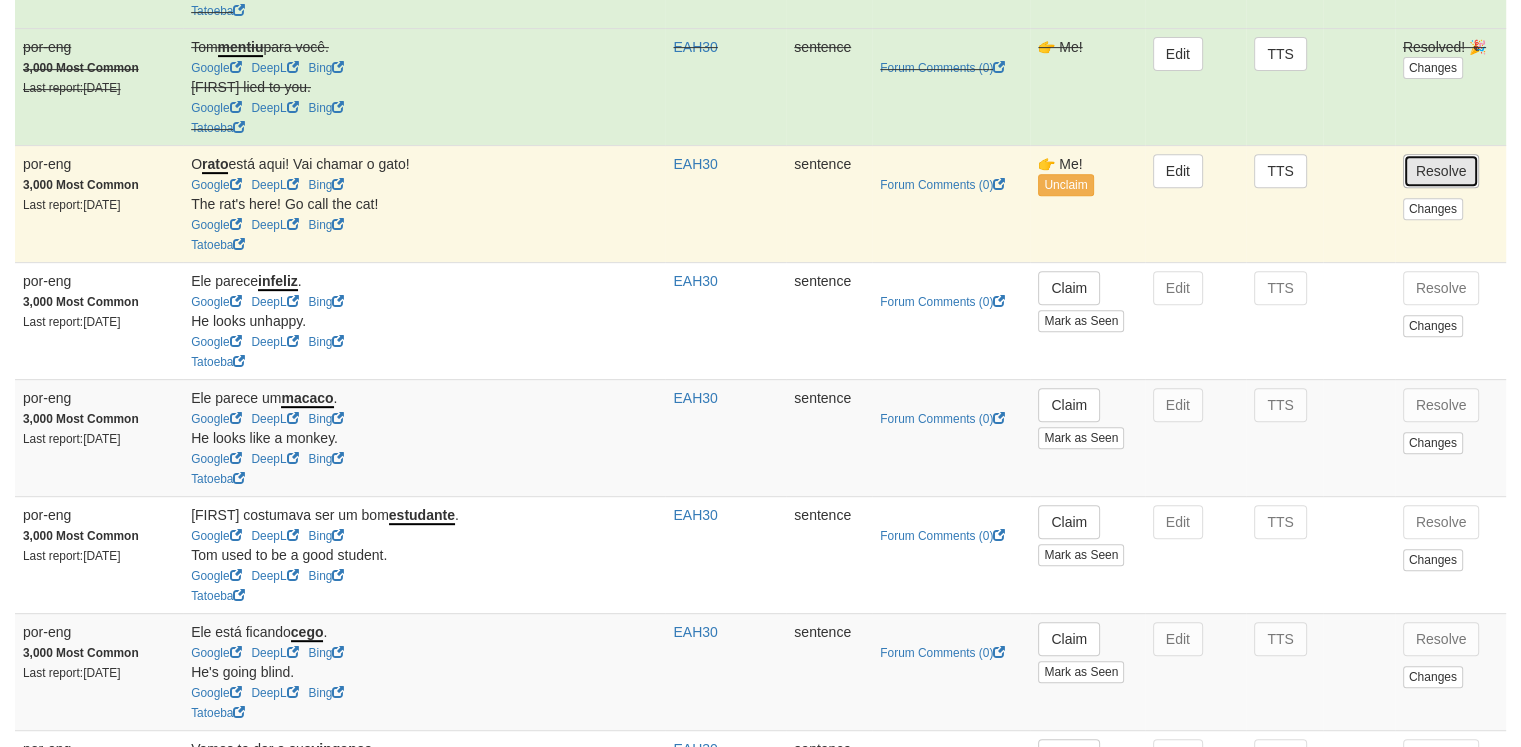 click on "Resolve" at bounding box center [1441, 171] 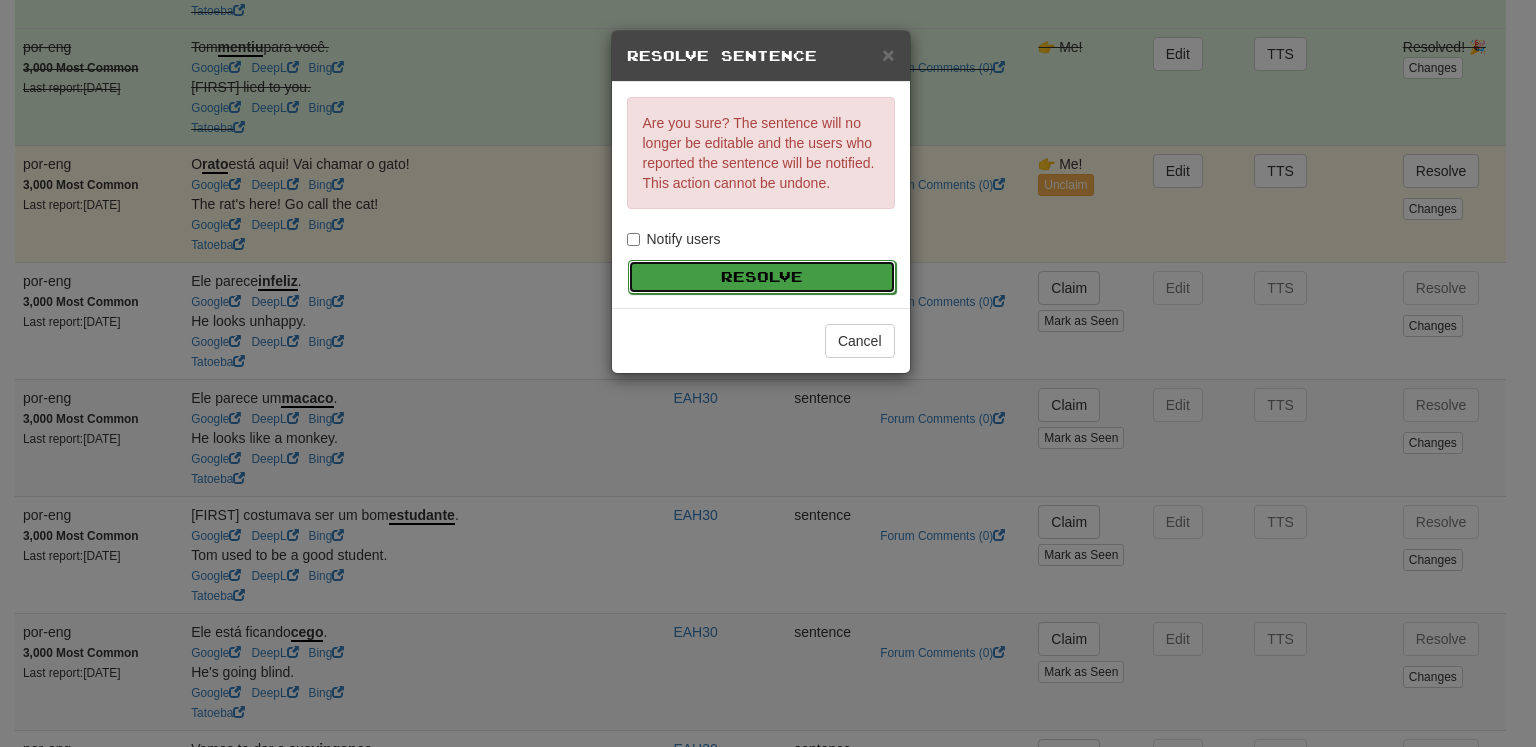 click on "Resolve" at bounding box center (762, 277) 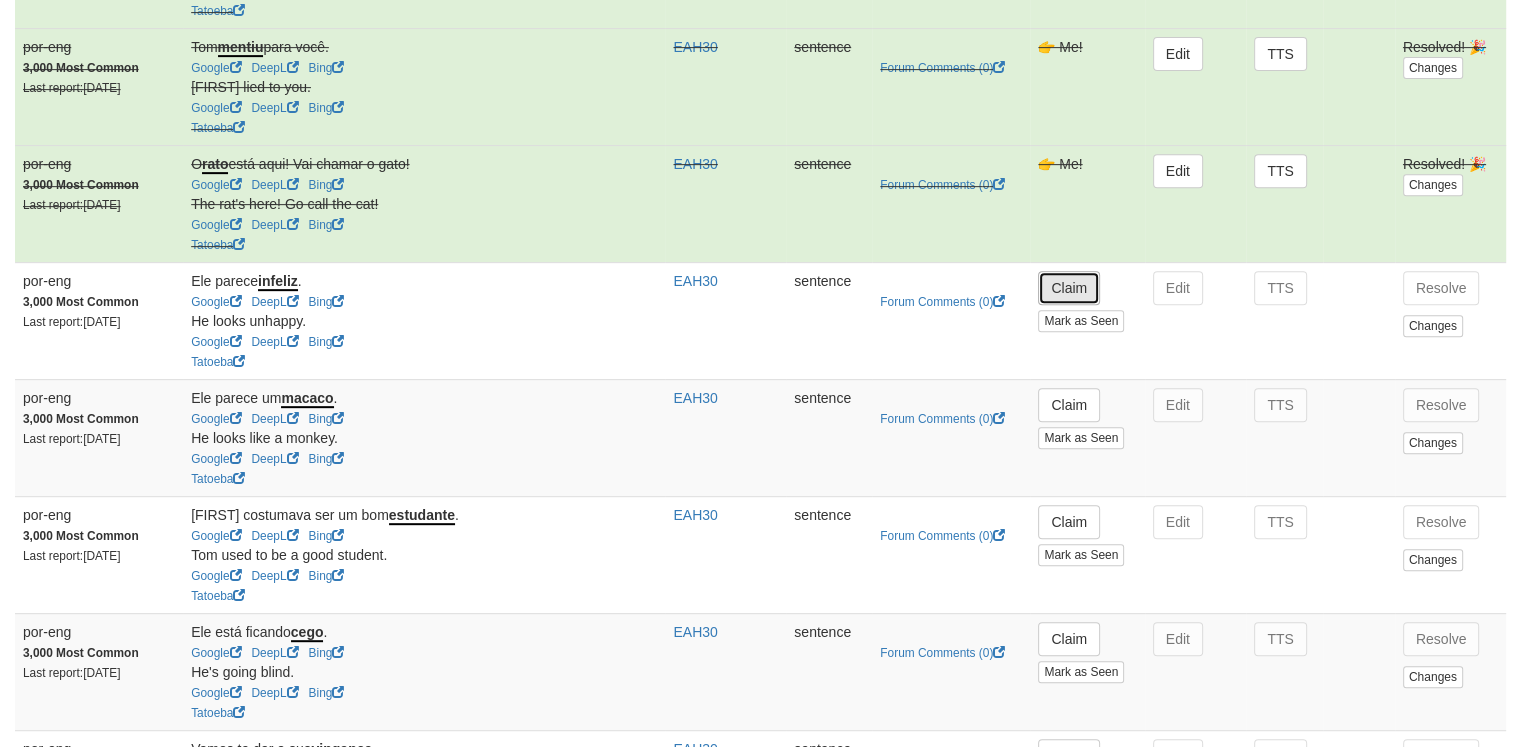 click on "Claim" at bounding box center (1069, 288) 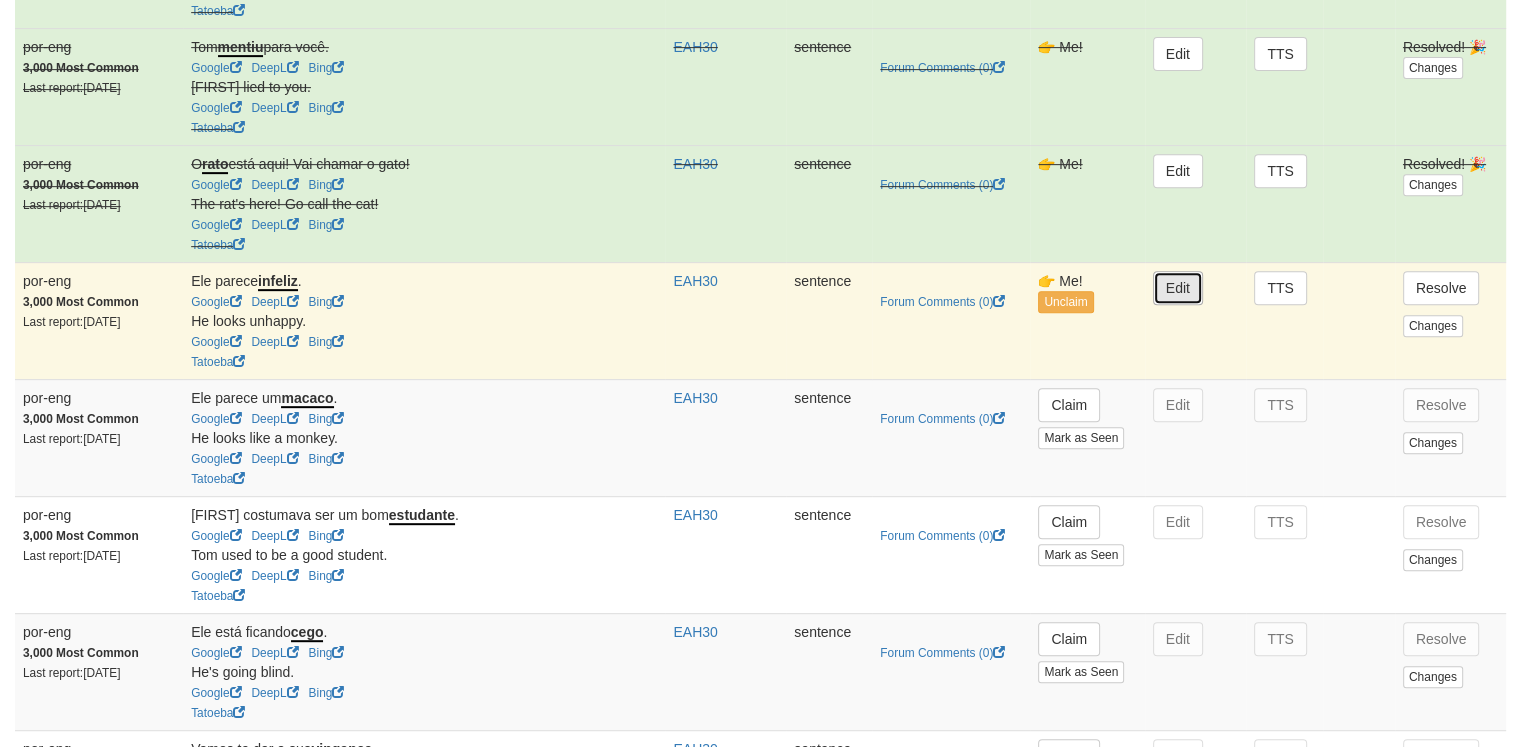 click on "Edit" at bounding box center (1178, 288) 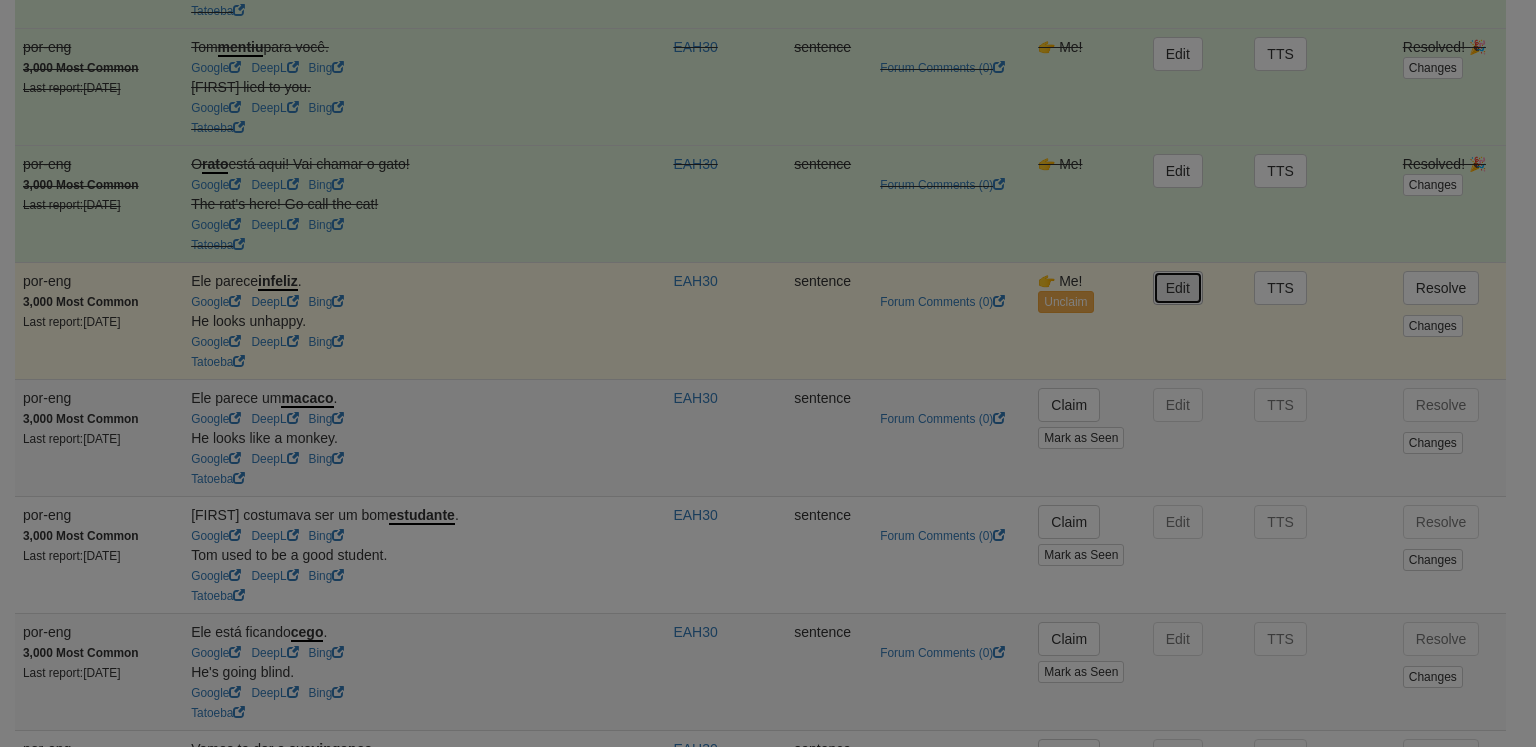 type on "**********" 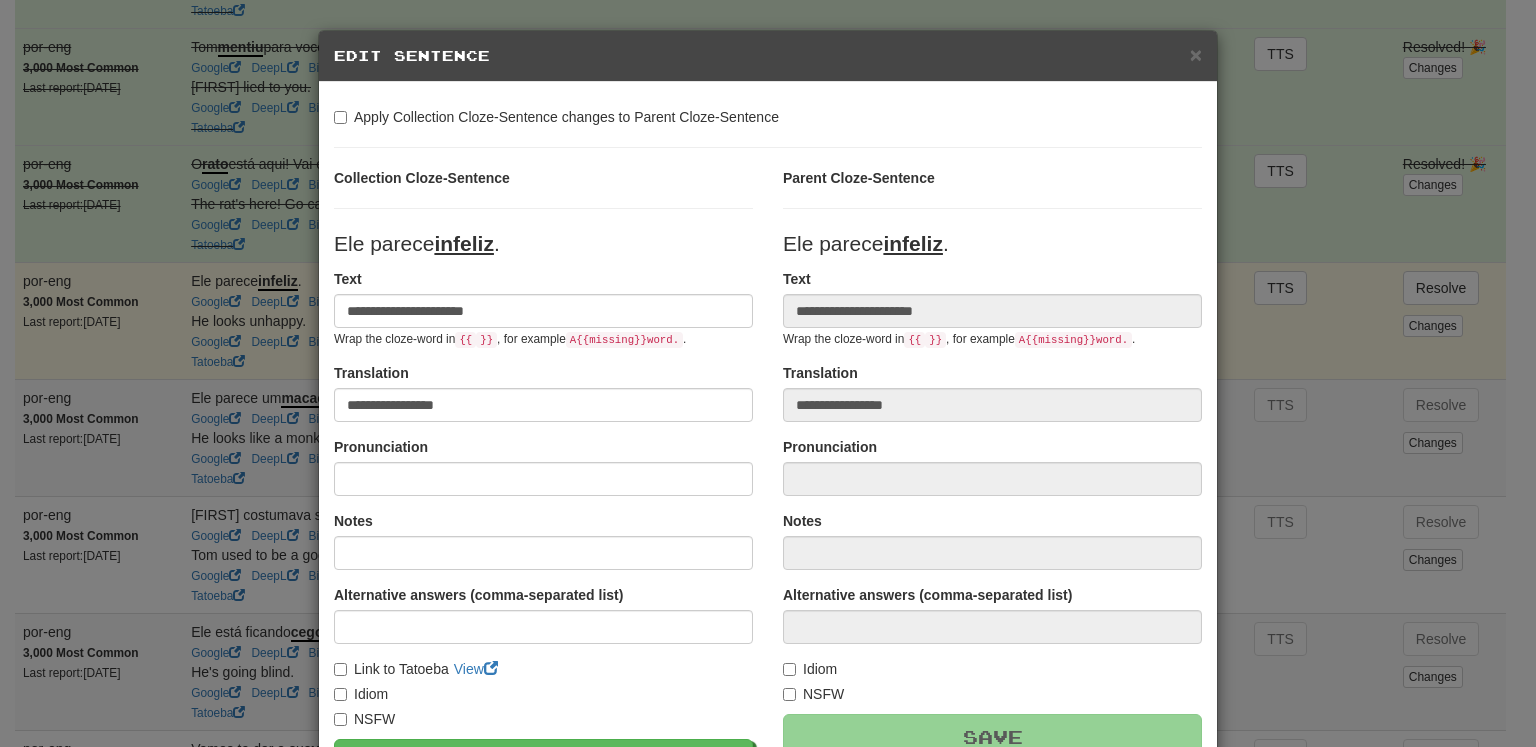 click on "× Edit Sentence" at bounding box center (768, 56) 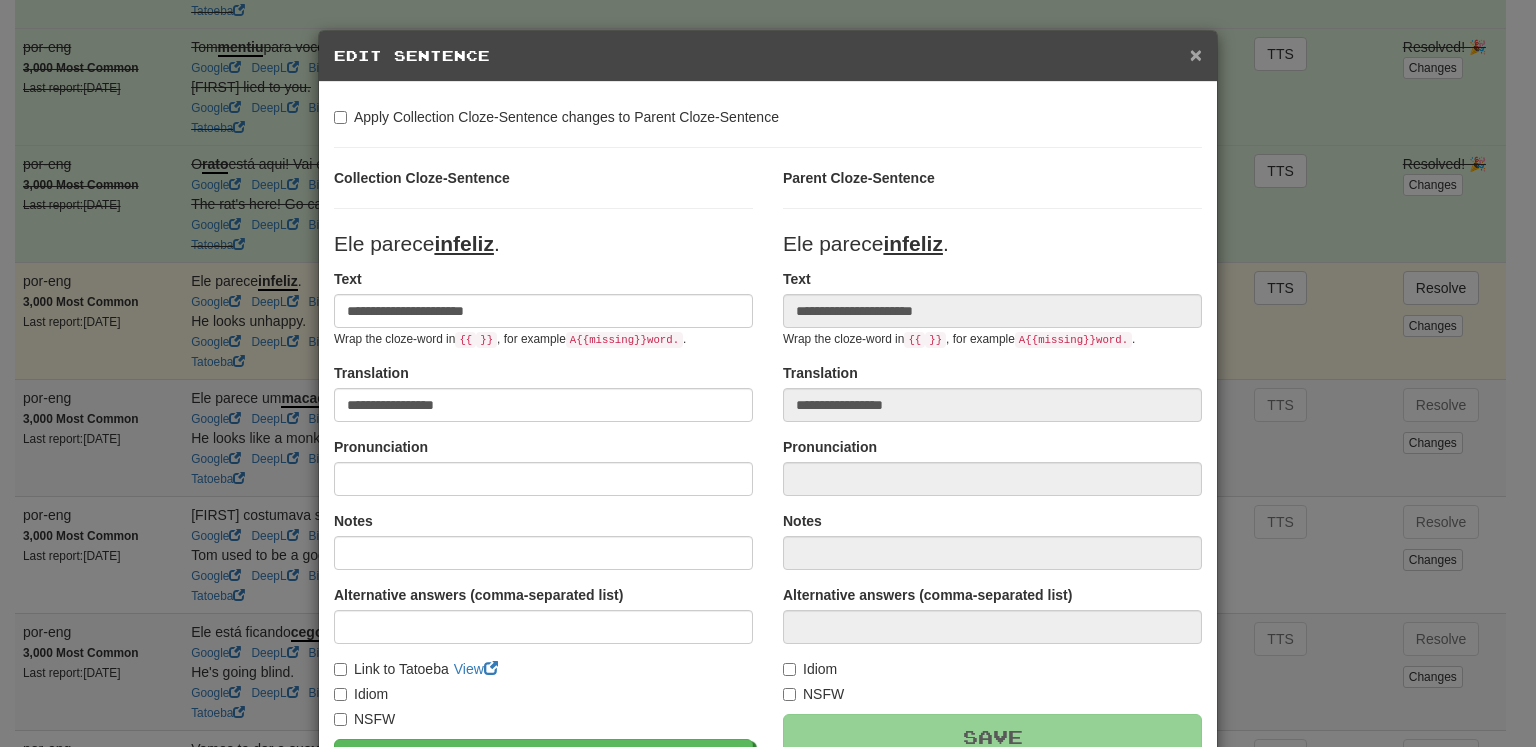 click on "×" at bounding box center (1196, 54) 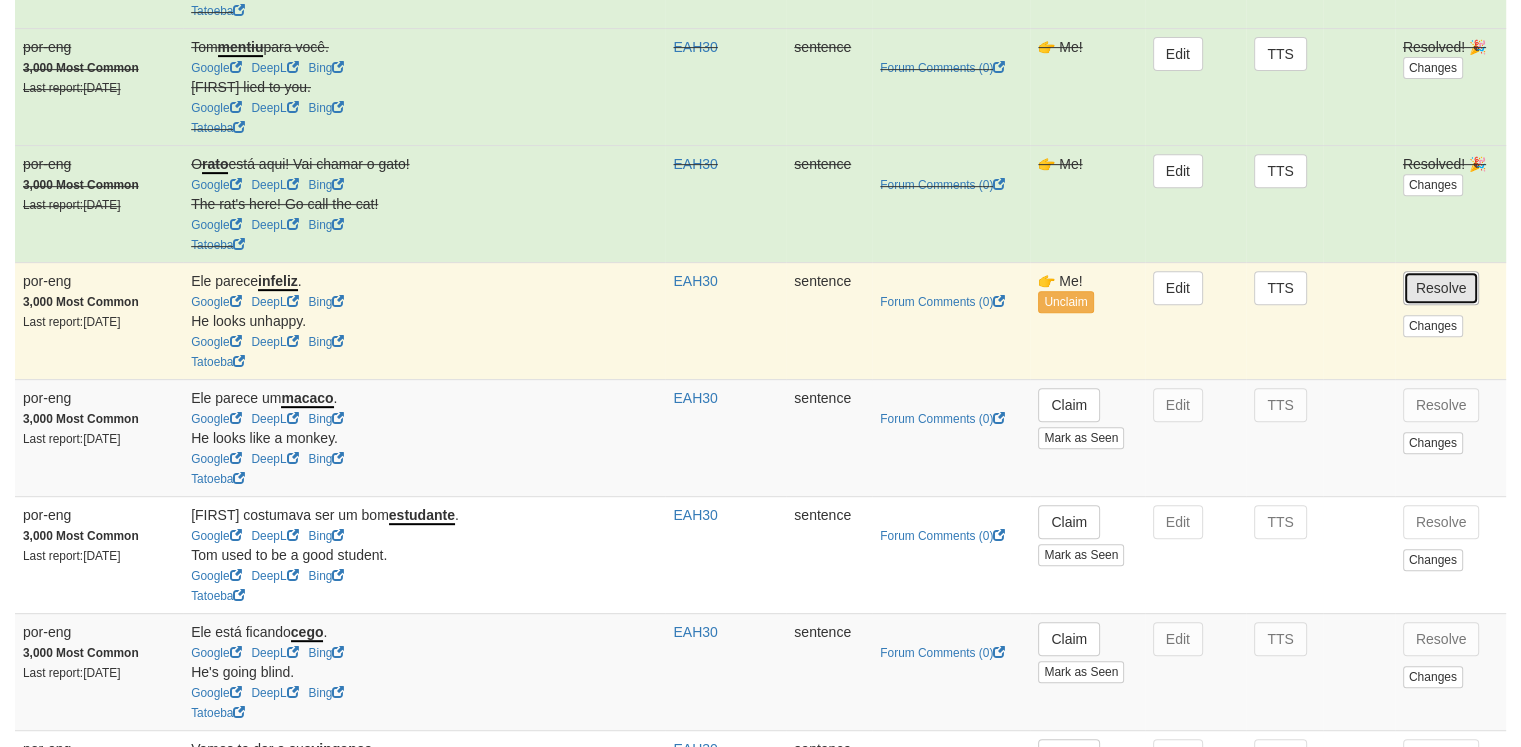 click on "Resolve" at bounding box center [1441, 288] 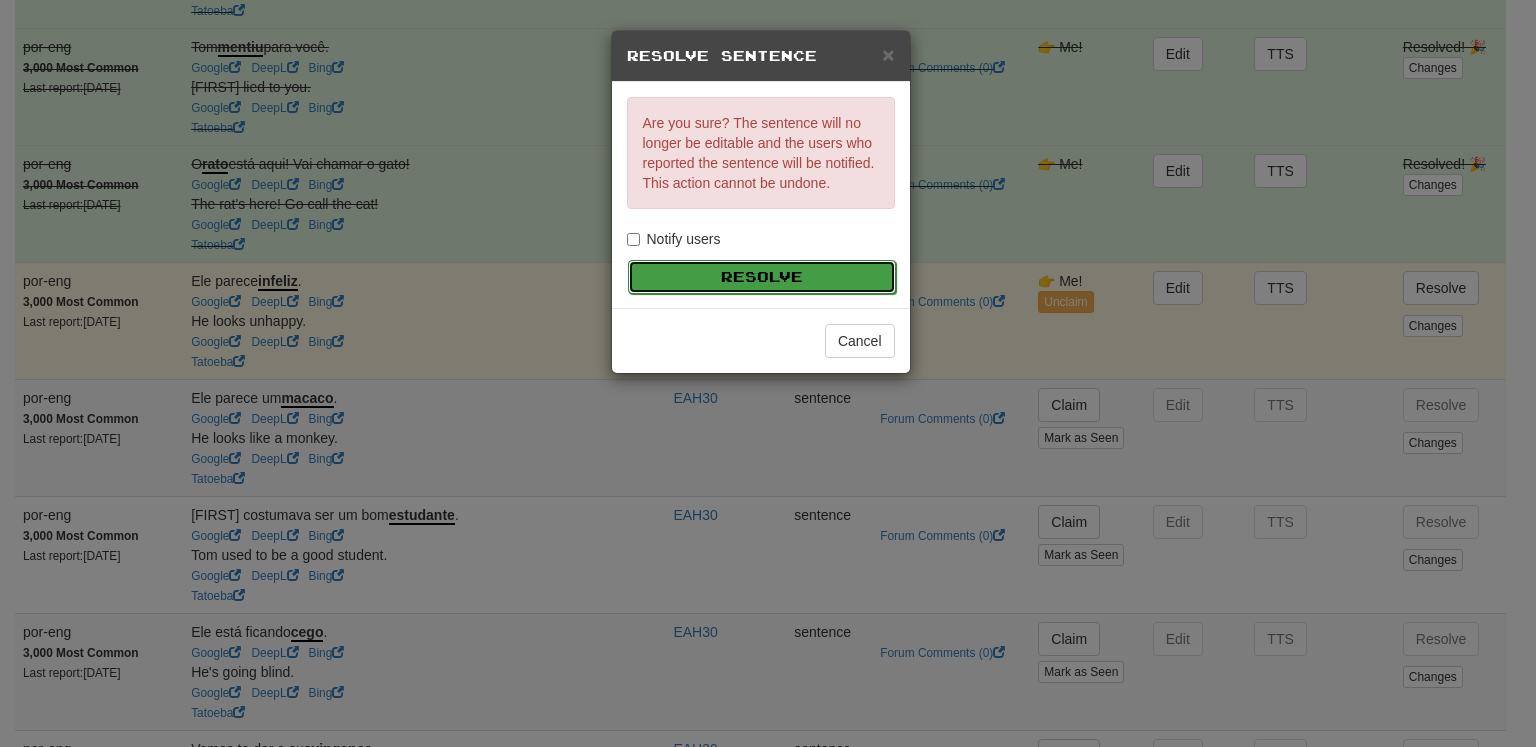click on "Resolve" at bounding box center [762, 277] 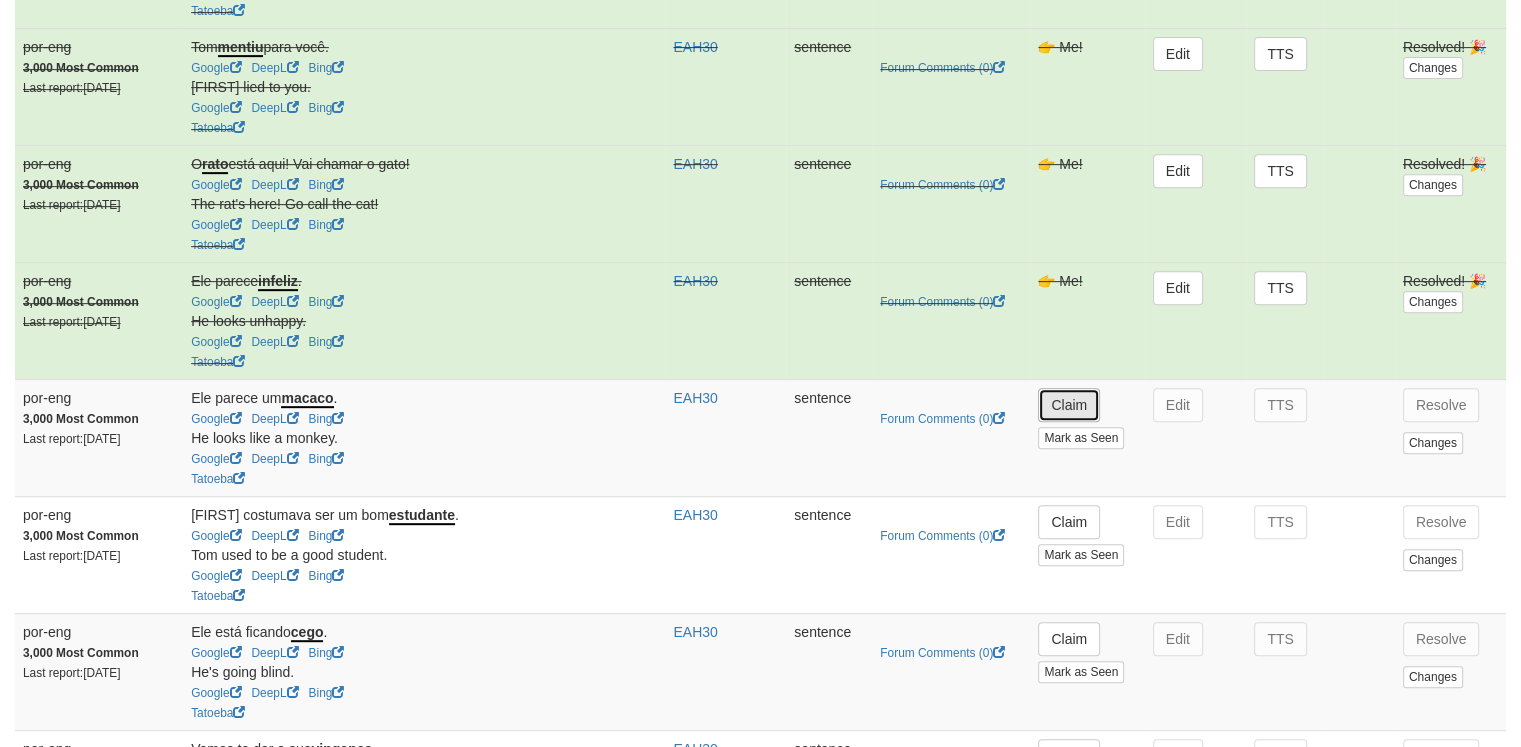 click on "Claim" at bounding box center (1069, 405) 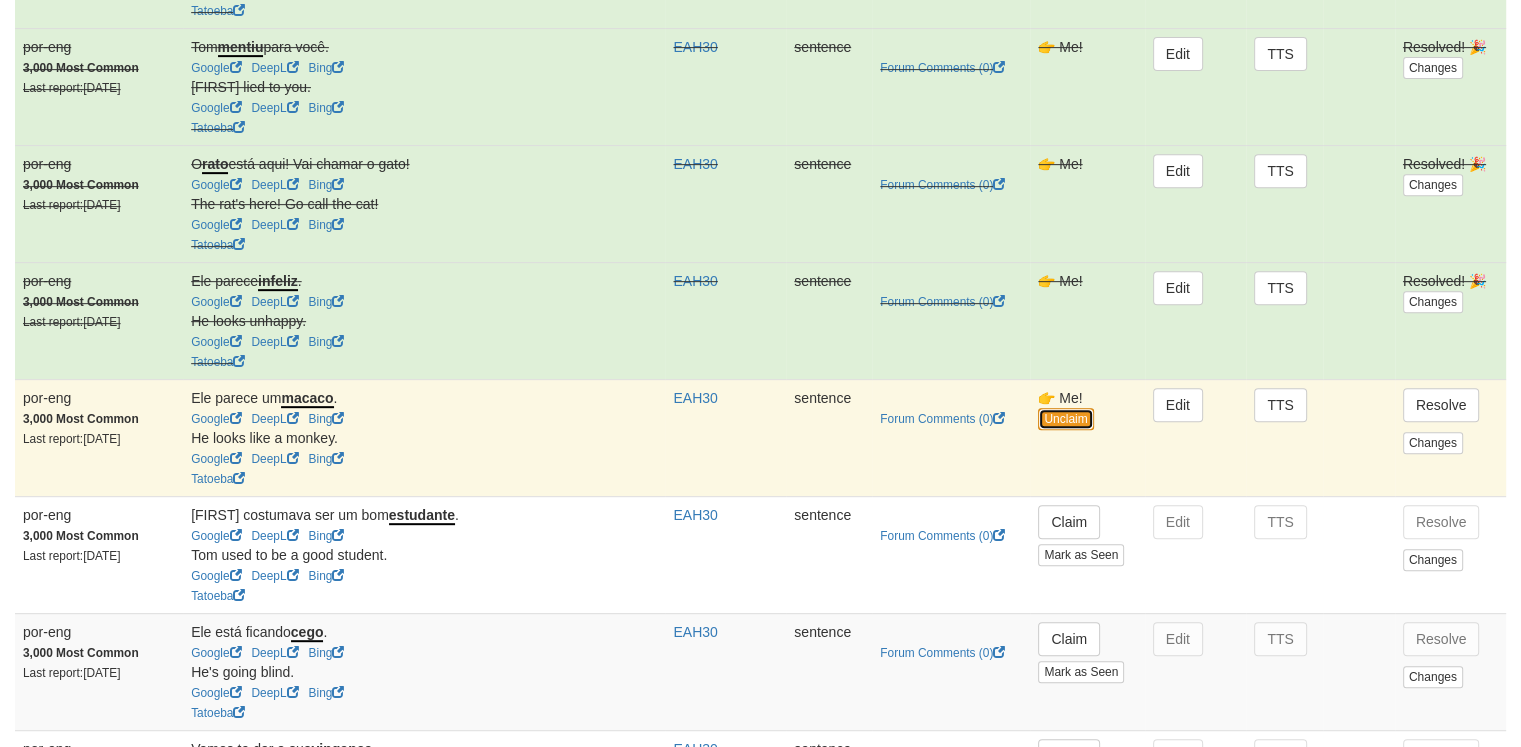 click on "Unclaim" at bounding box center (1065, 419) 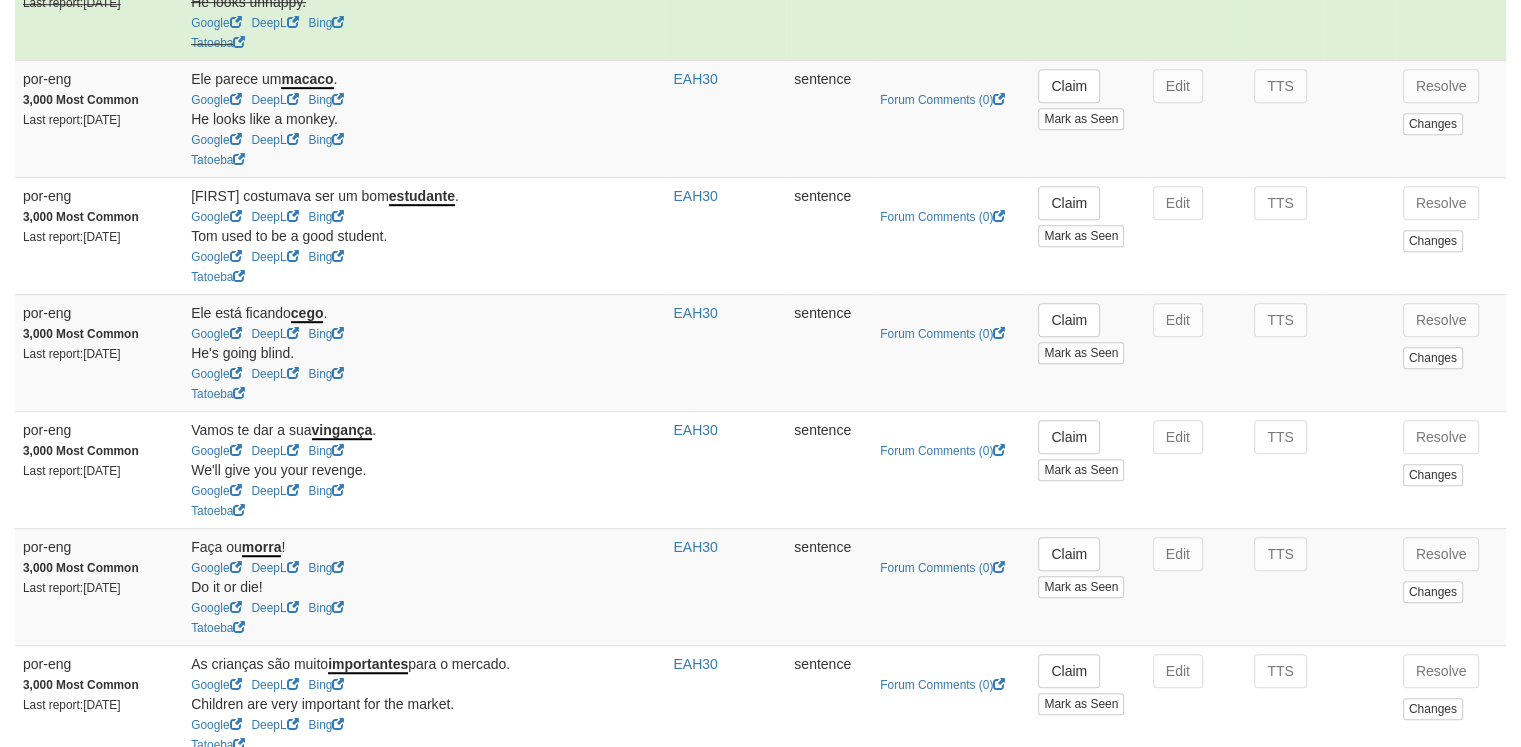 scroll, scrollTop: 1143, scrollLeft: 0, axis: vertical 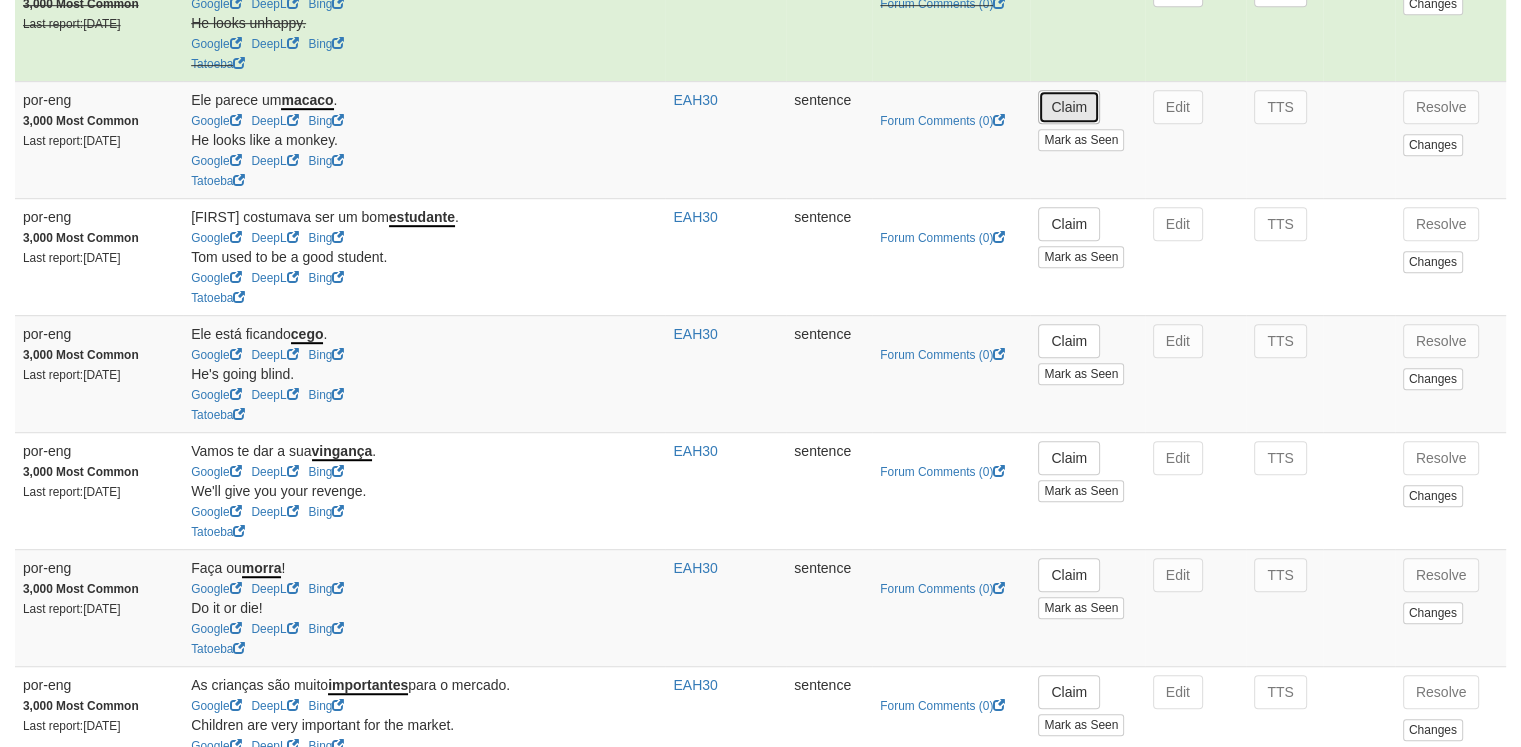 click on "Claim" at bounding box center (1069, 107) 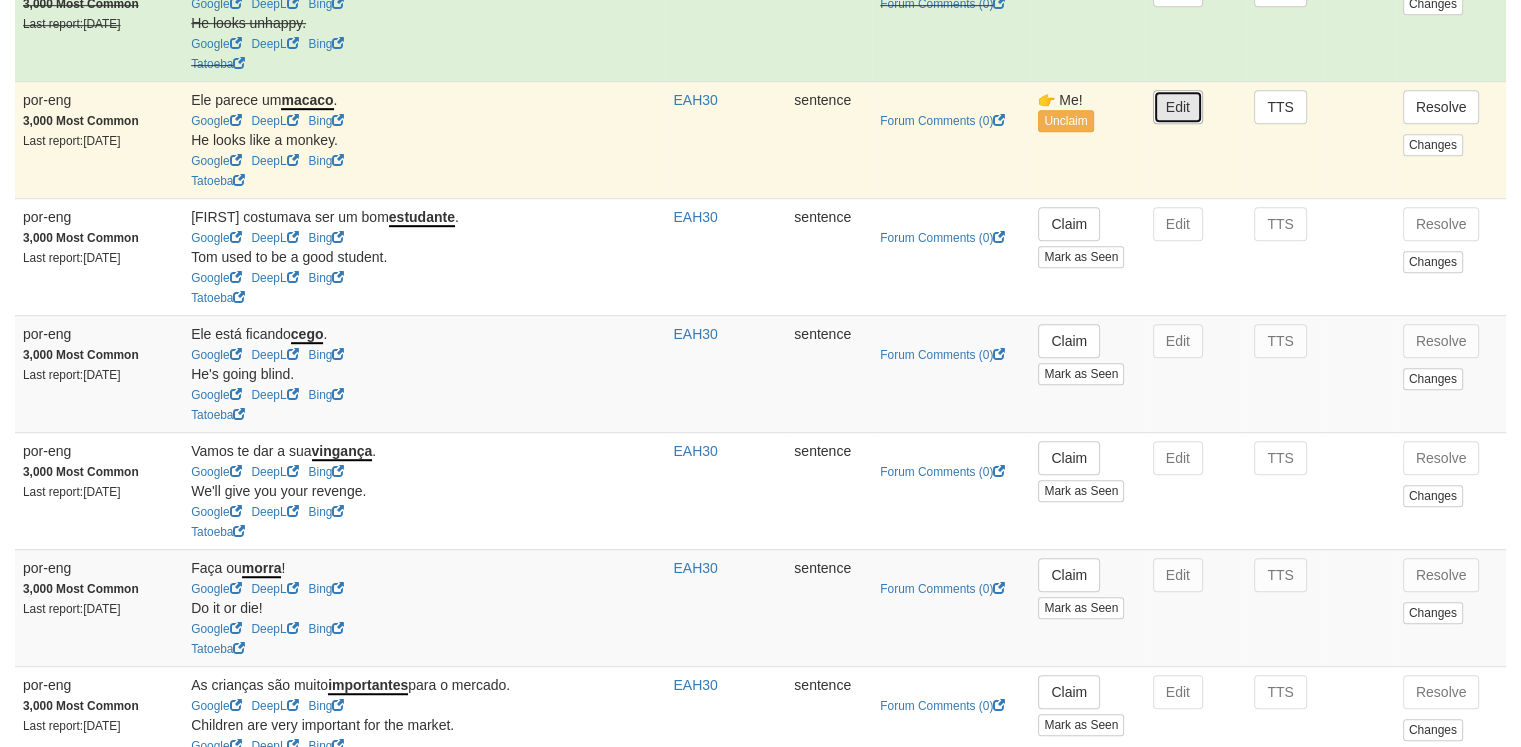 click on "Edit" at bounding box center (1178, 107) 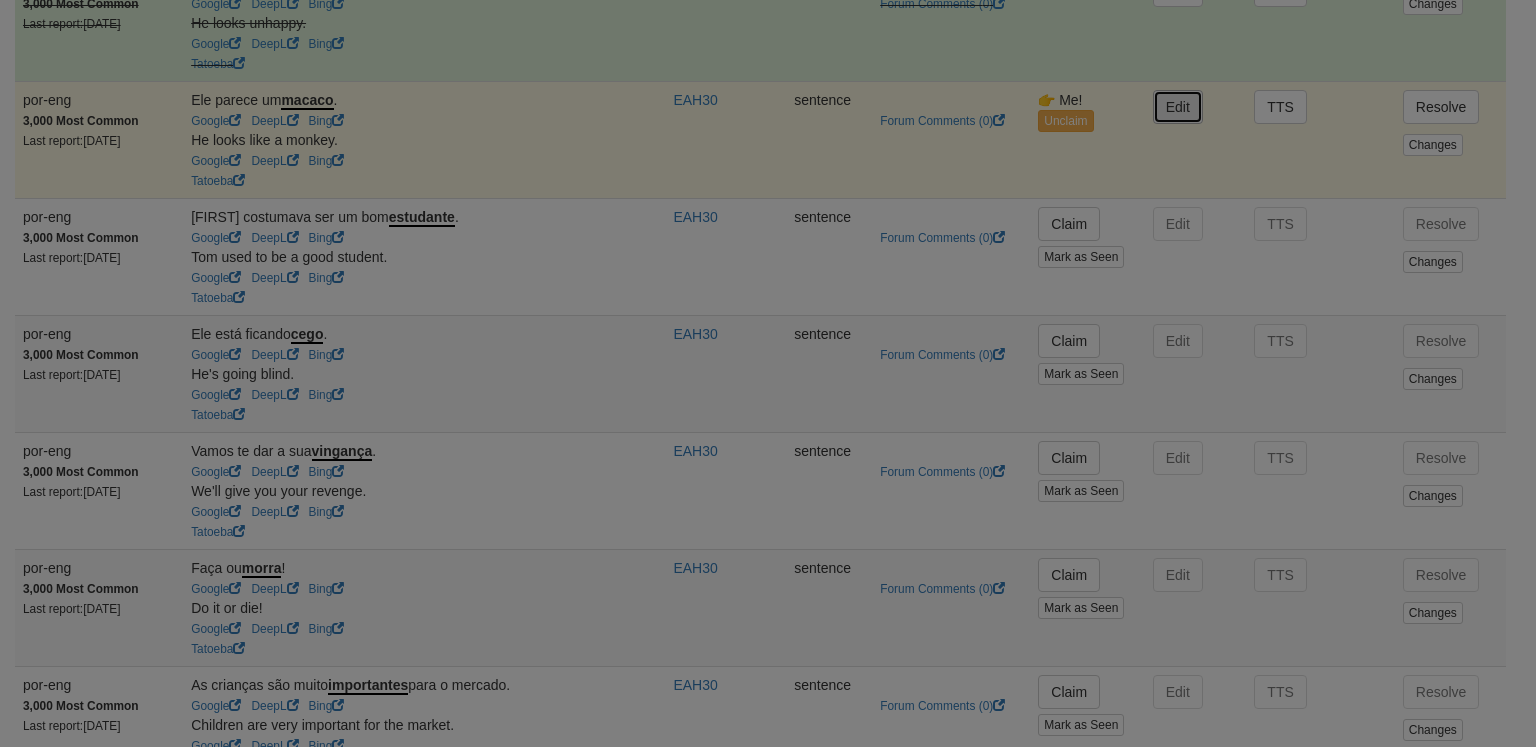 type on "**********" 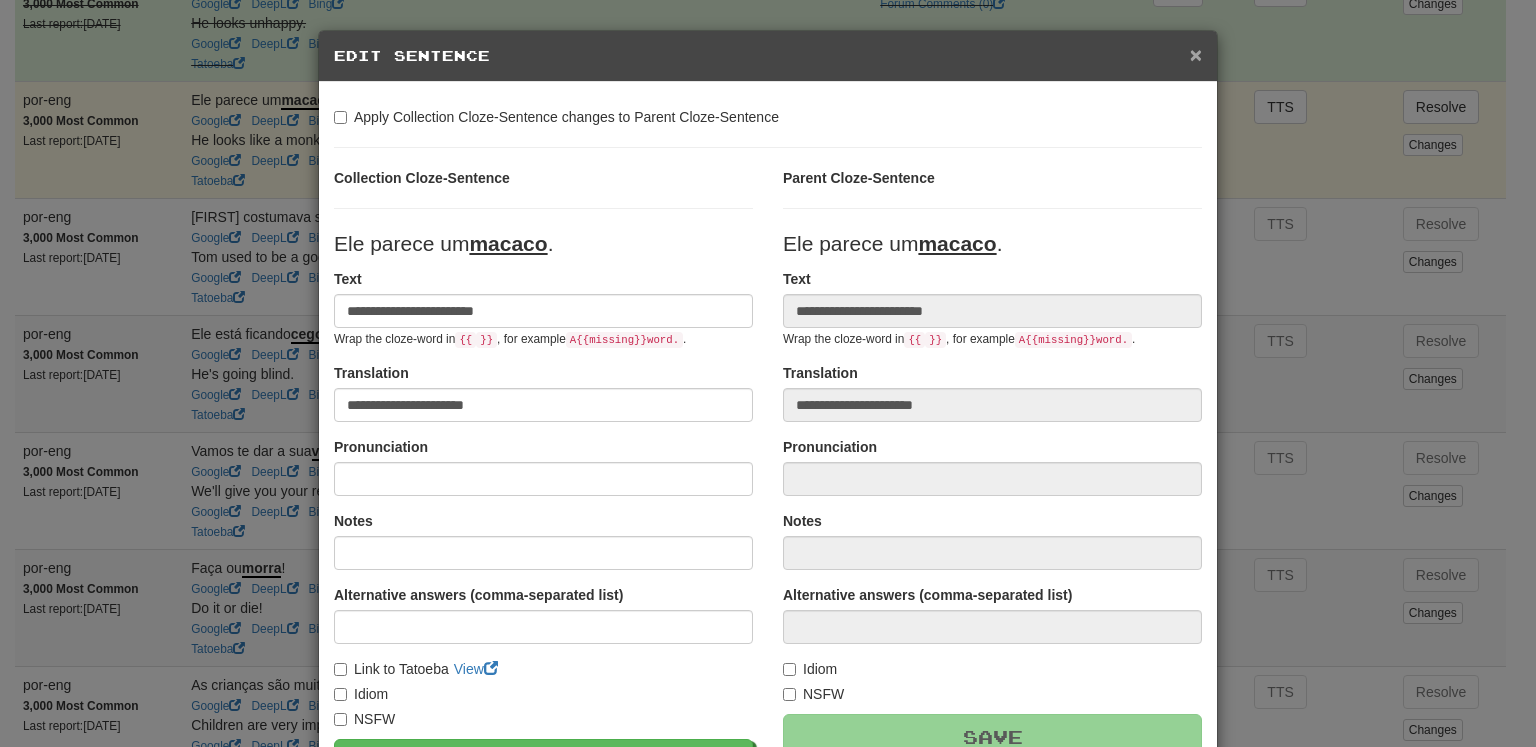 click on "×" at bounding box center (1196, 54) 